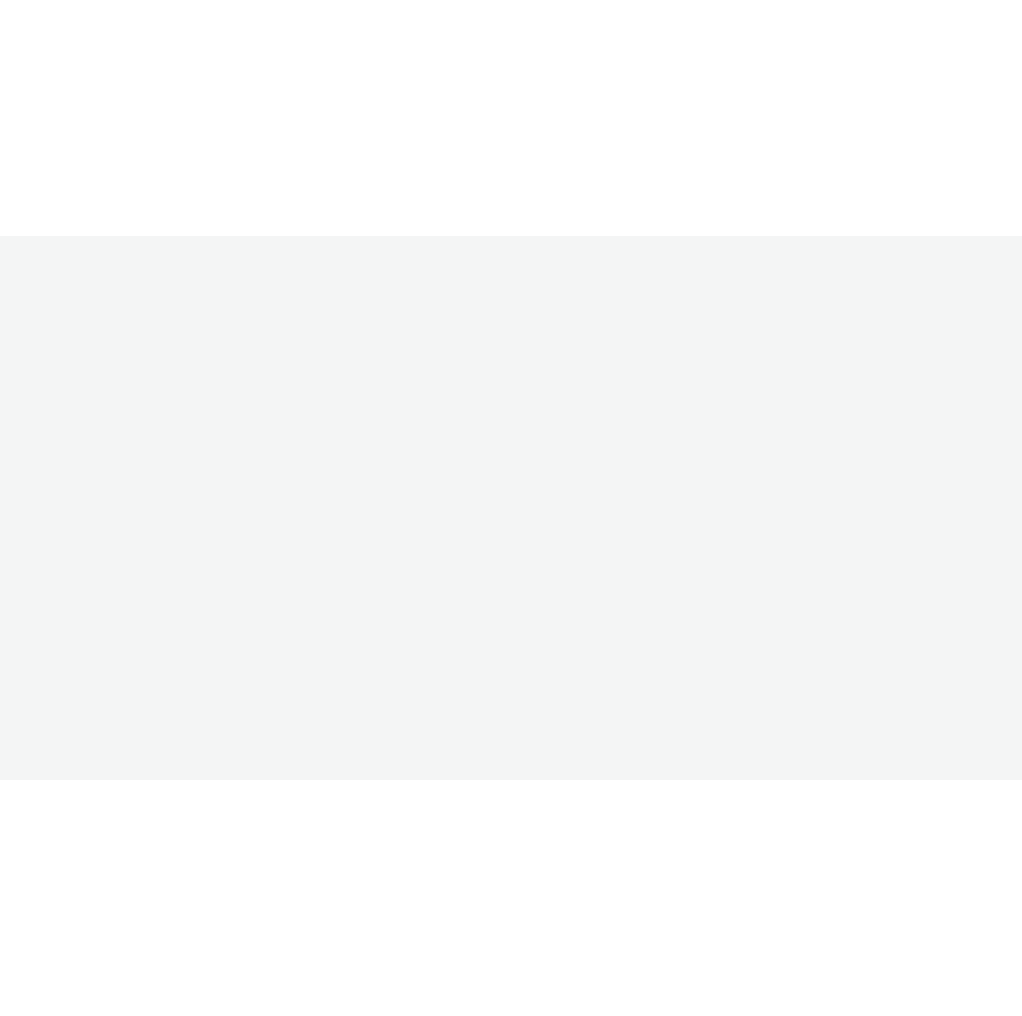 scroll, scrollTop: 0, scrollLeft: 0, axis: both 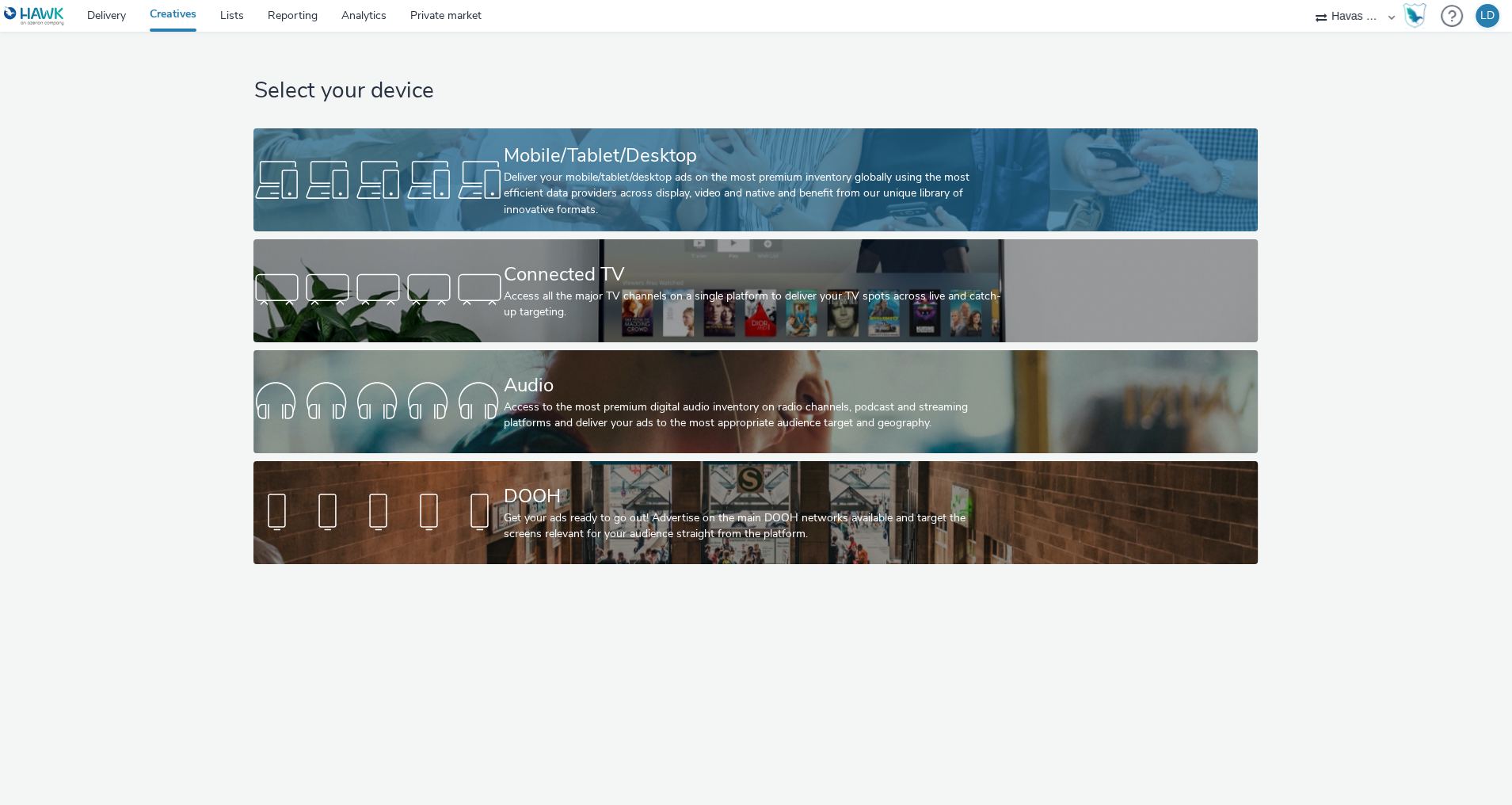 click on "Mobile/Tablet/Desktop" at bounding box center [752, 155] 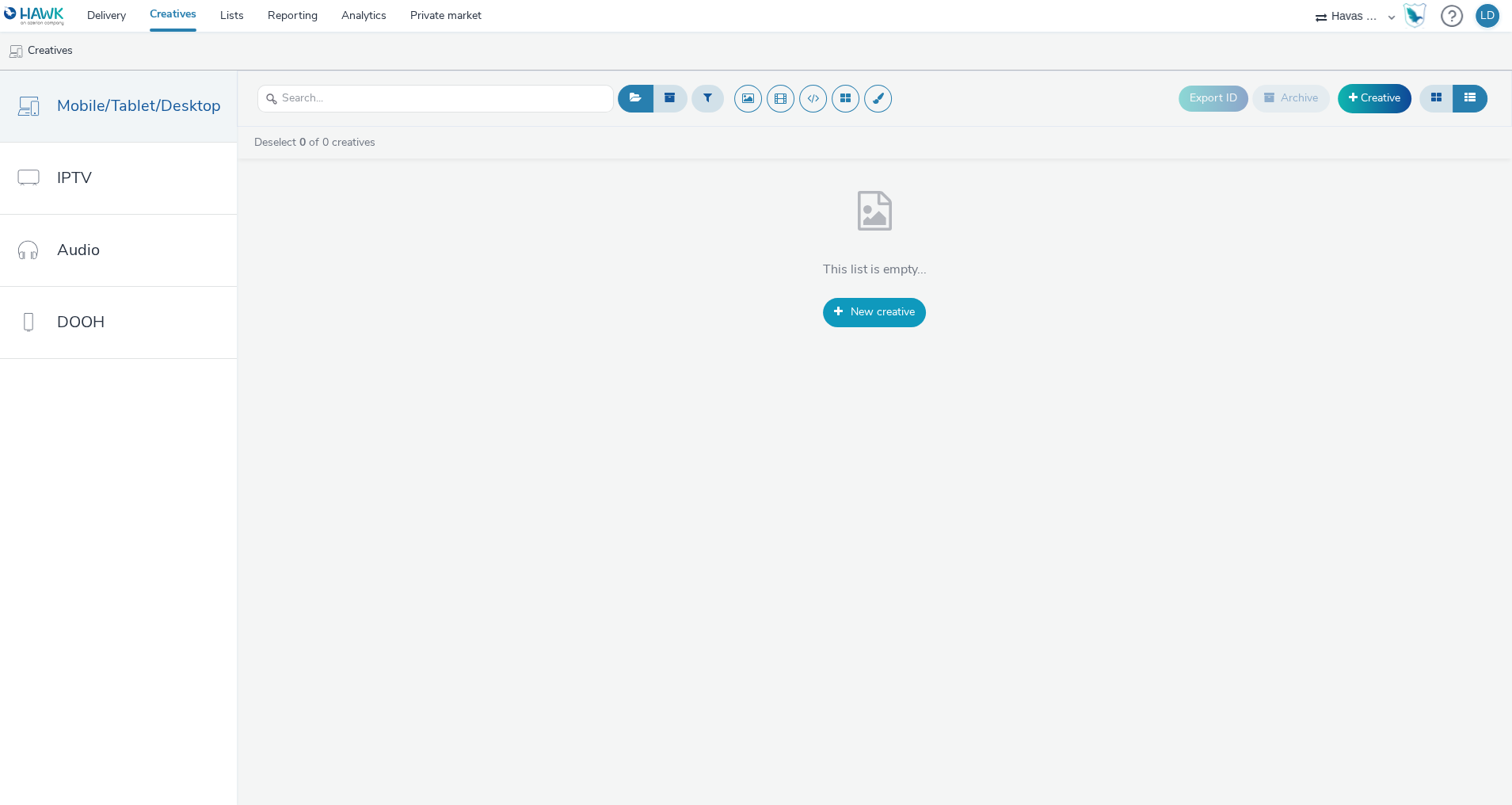 click on "New creative" at bounding box center (882, 311) 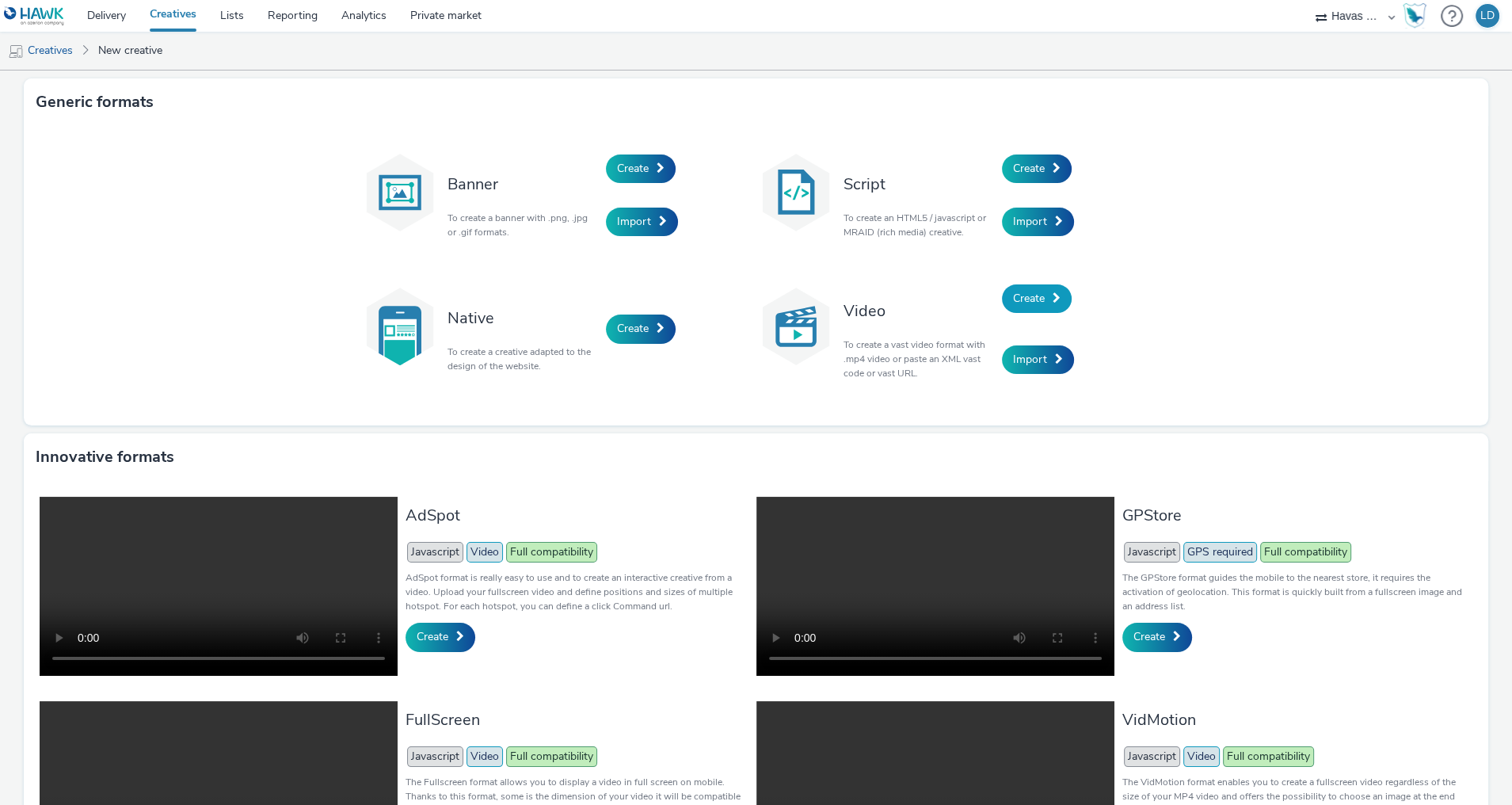 click on "Create" at bounding box center [1029, 298] 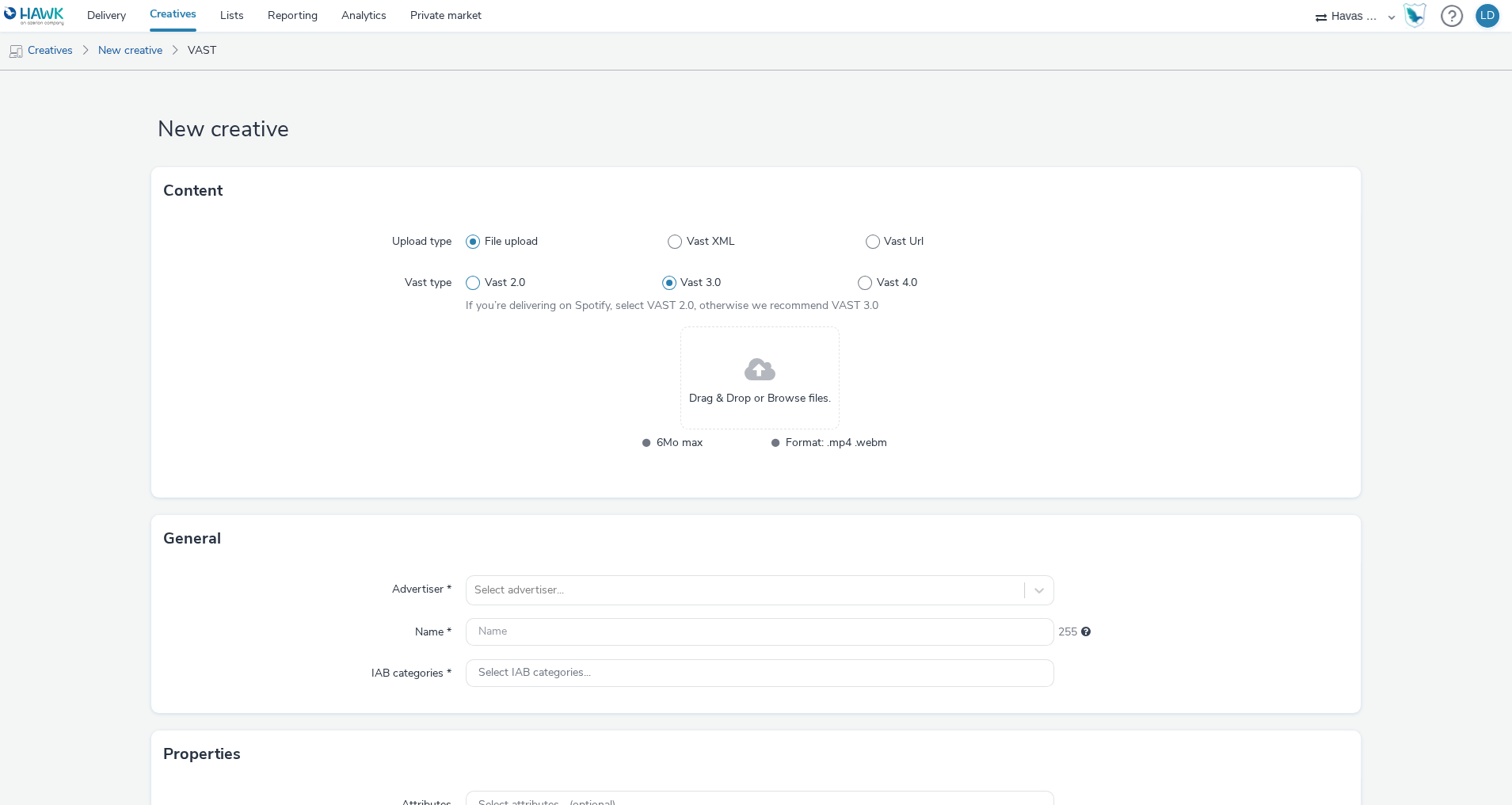 click at bounding box center (473, 283) 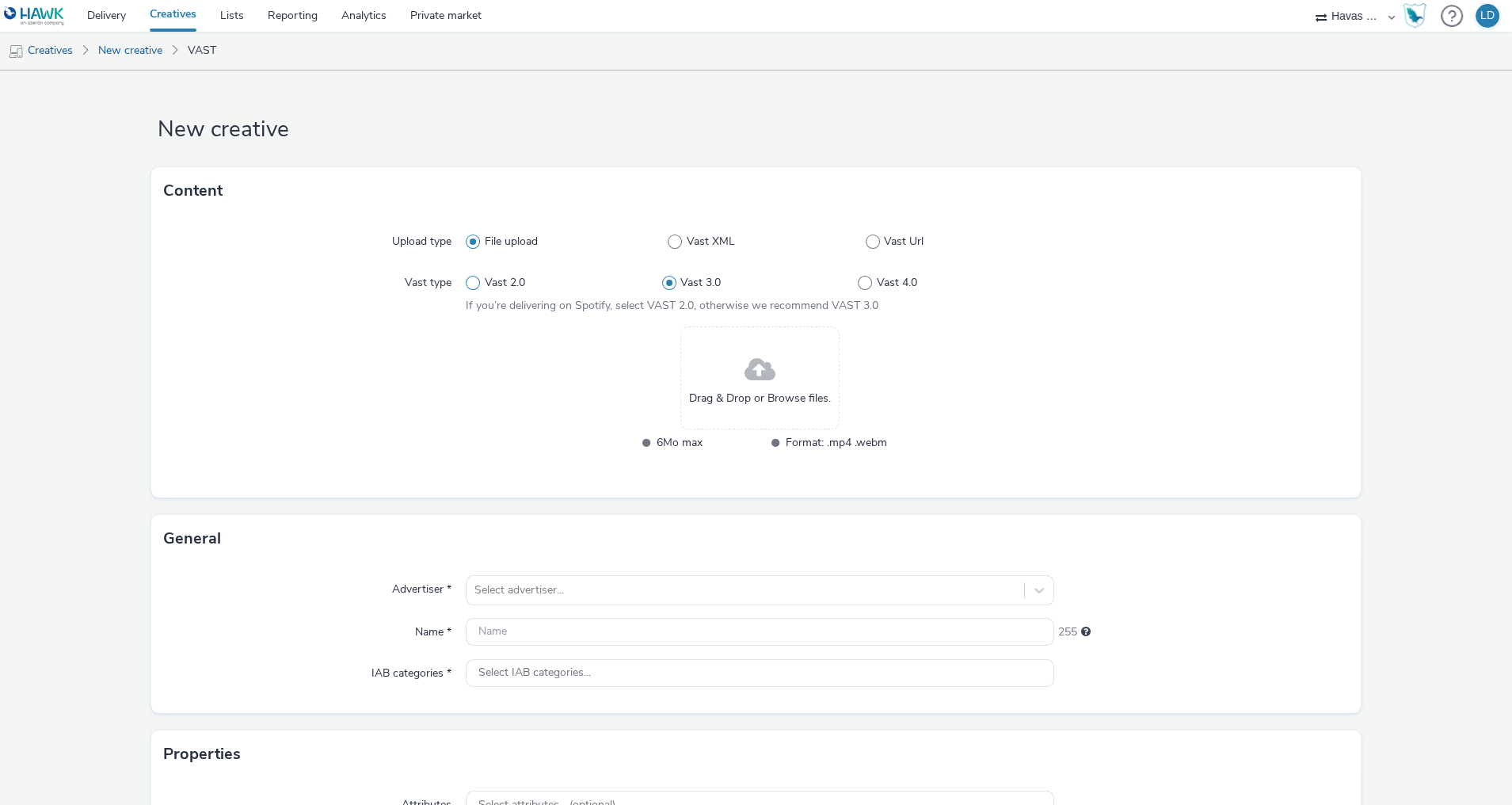 click on "Vast 2.0" at bounding box center [470, 283] 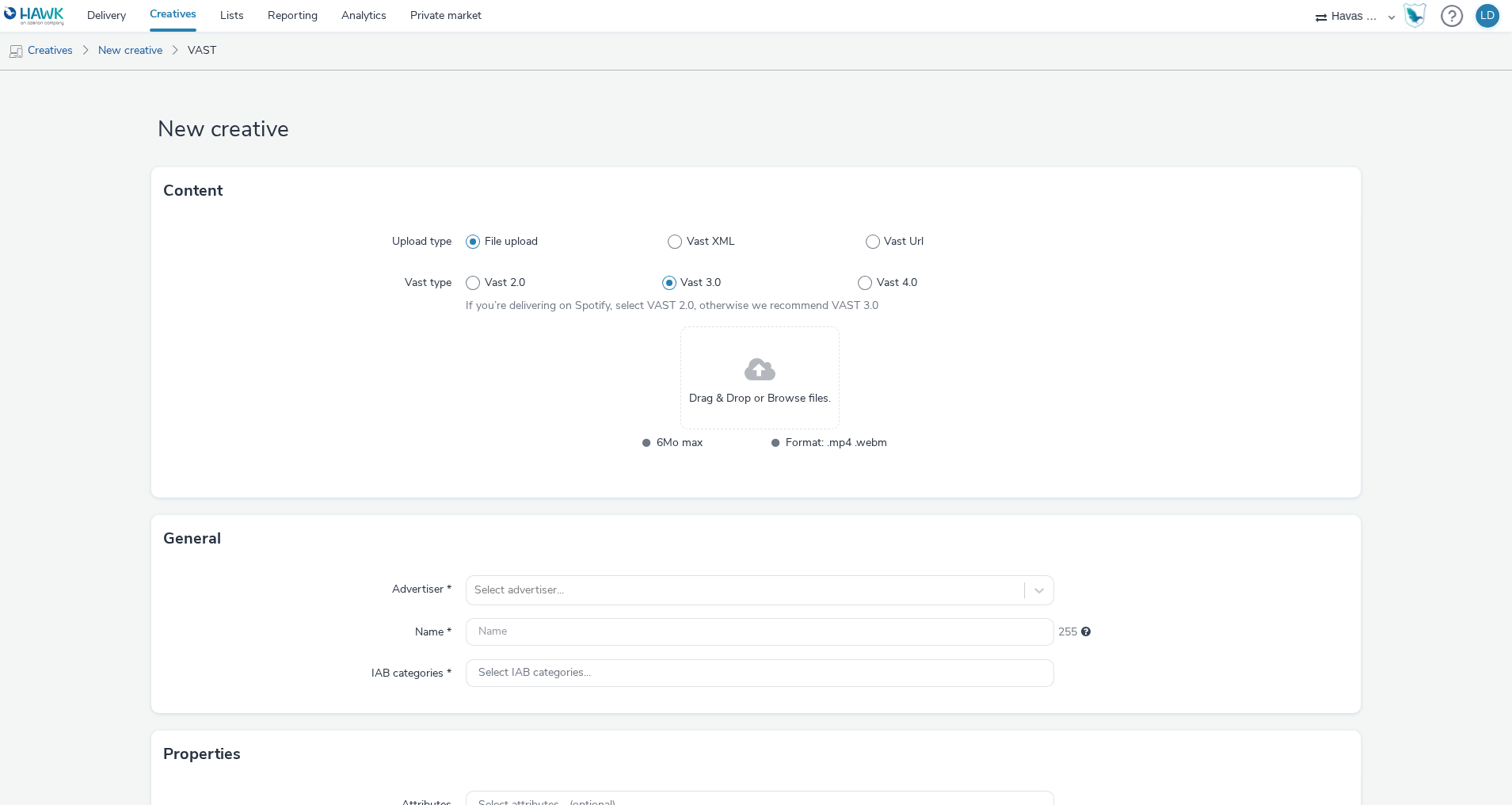 radio on "true" 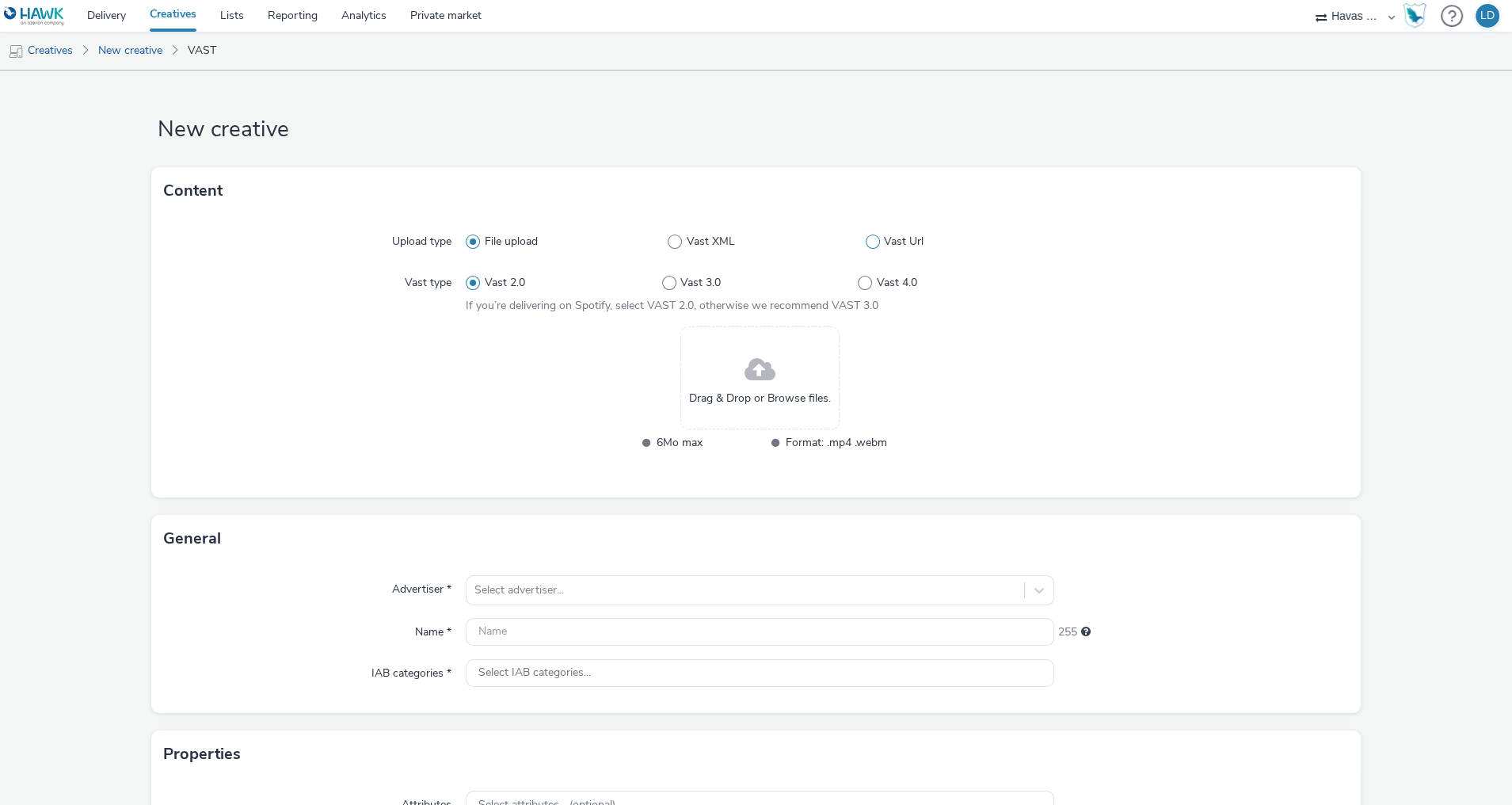 click at bounding box center [873, 242] 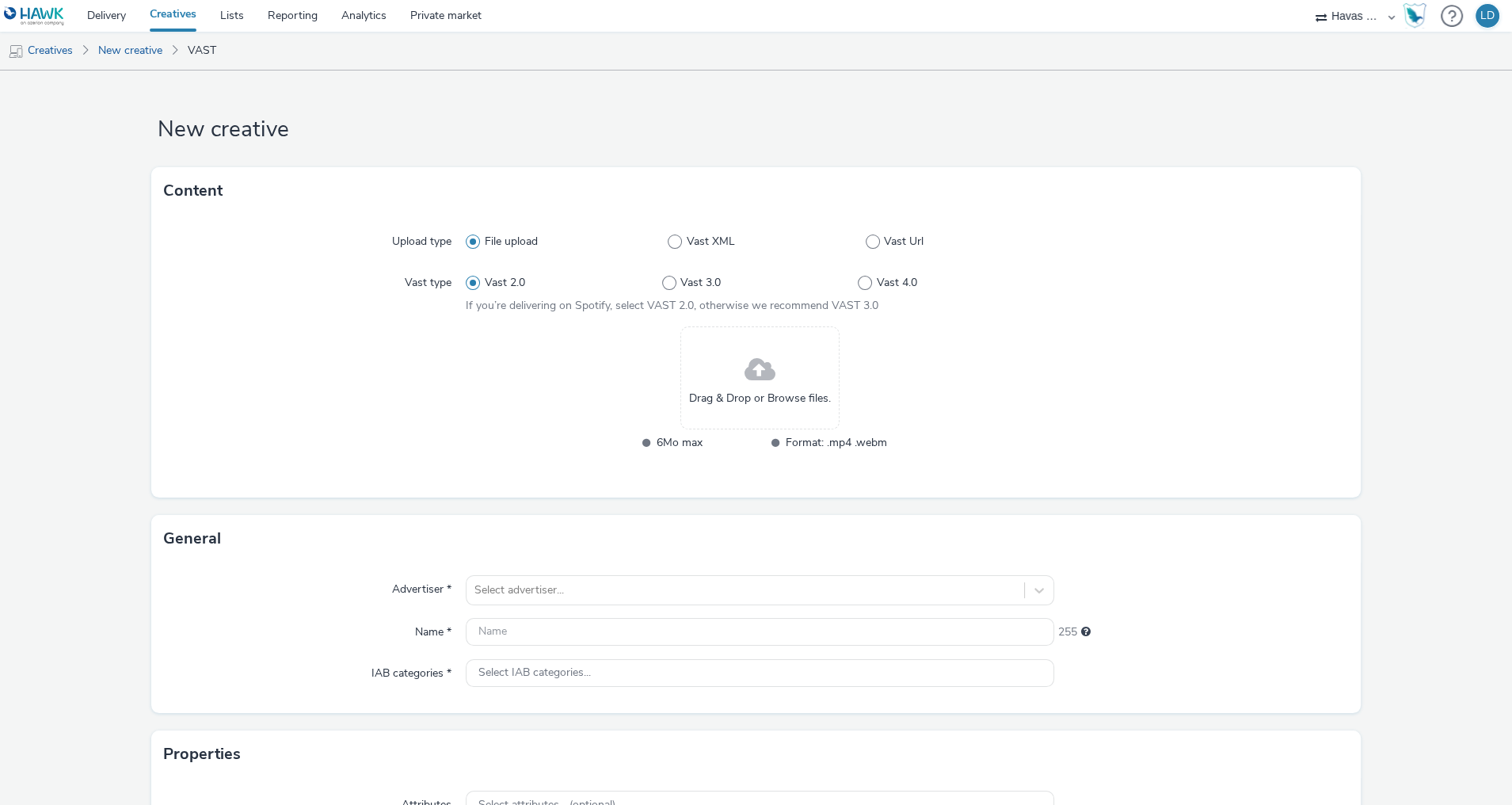 click on "Vast Url" at bounding box center (870, 242) 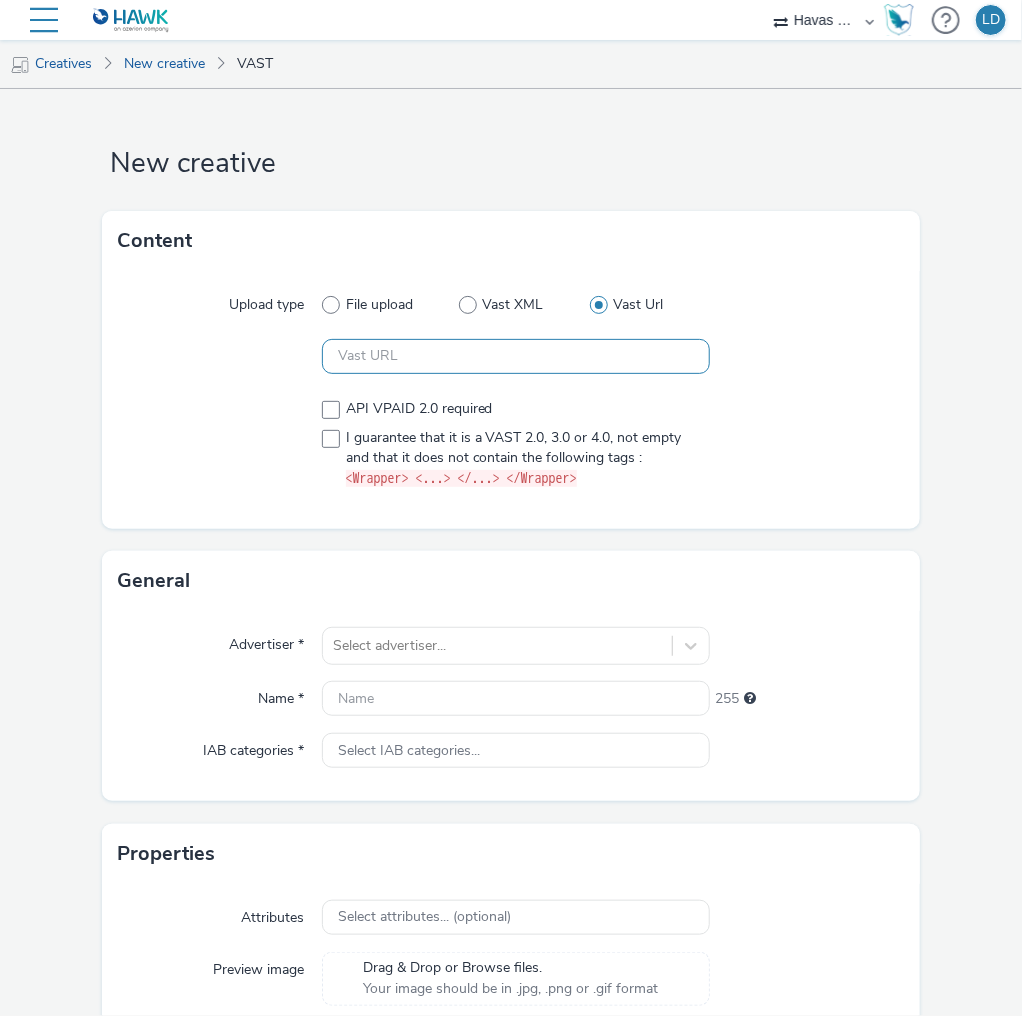 click at bounding box center (516, 356) 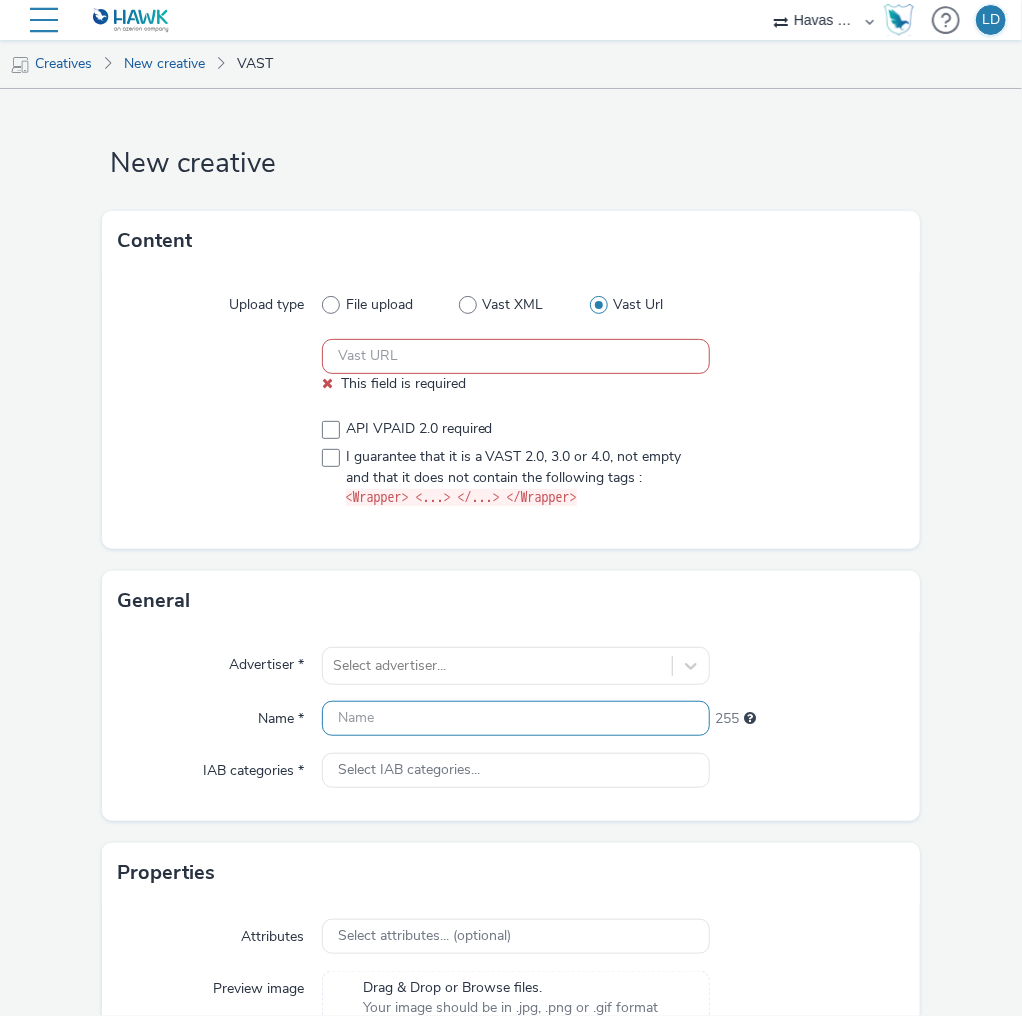 click at bounding box center (516, 718) 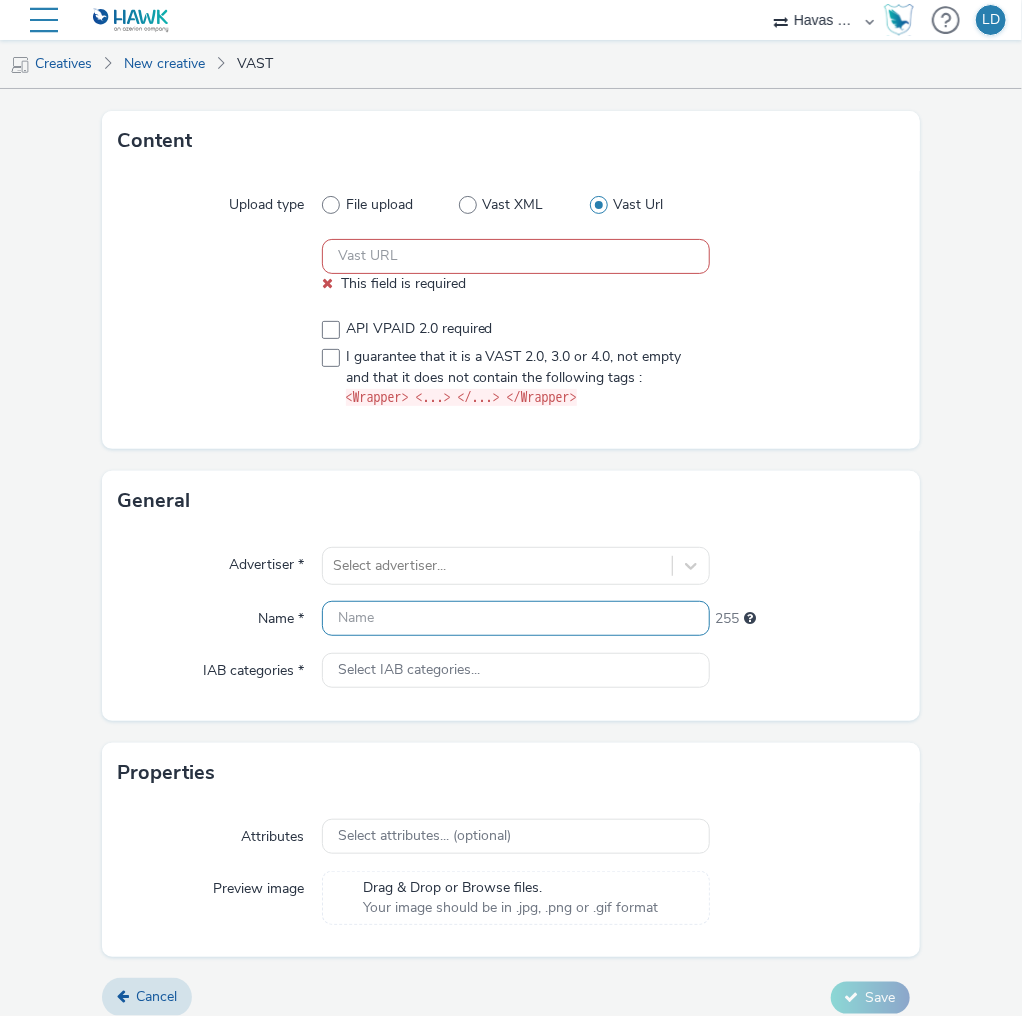 scroll, scrollTop: 115, scrollLeft: 0, axis: vertical 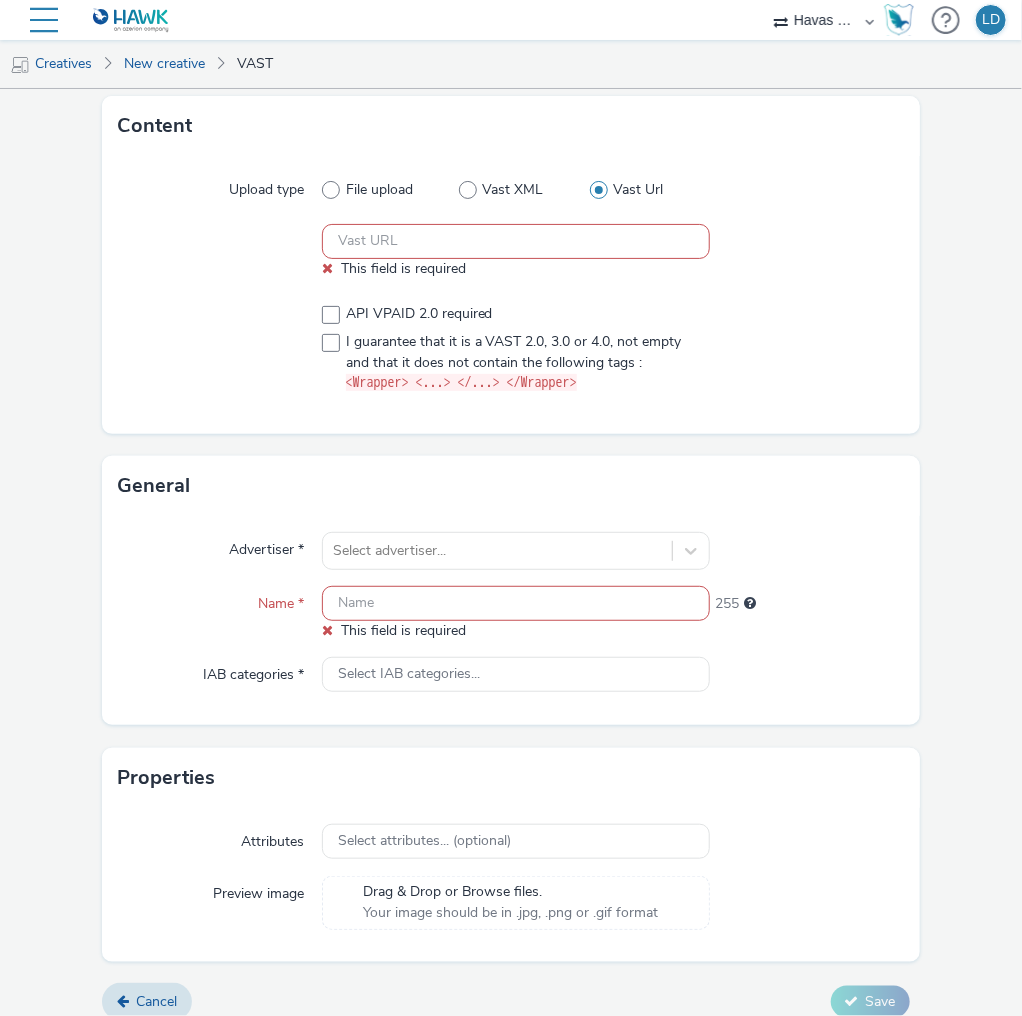 click on "Advertiser * Select advertiser... Name * This field is required 255 IAB categories * Select IAB categories..." at bounding box center (511, 620) 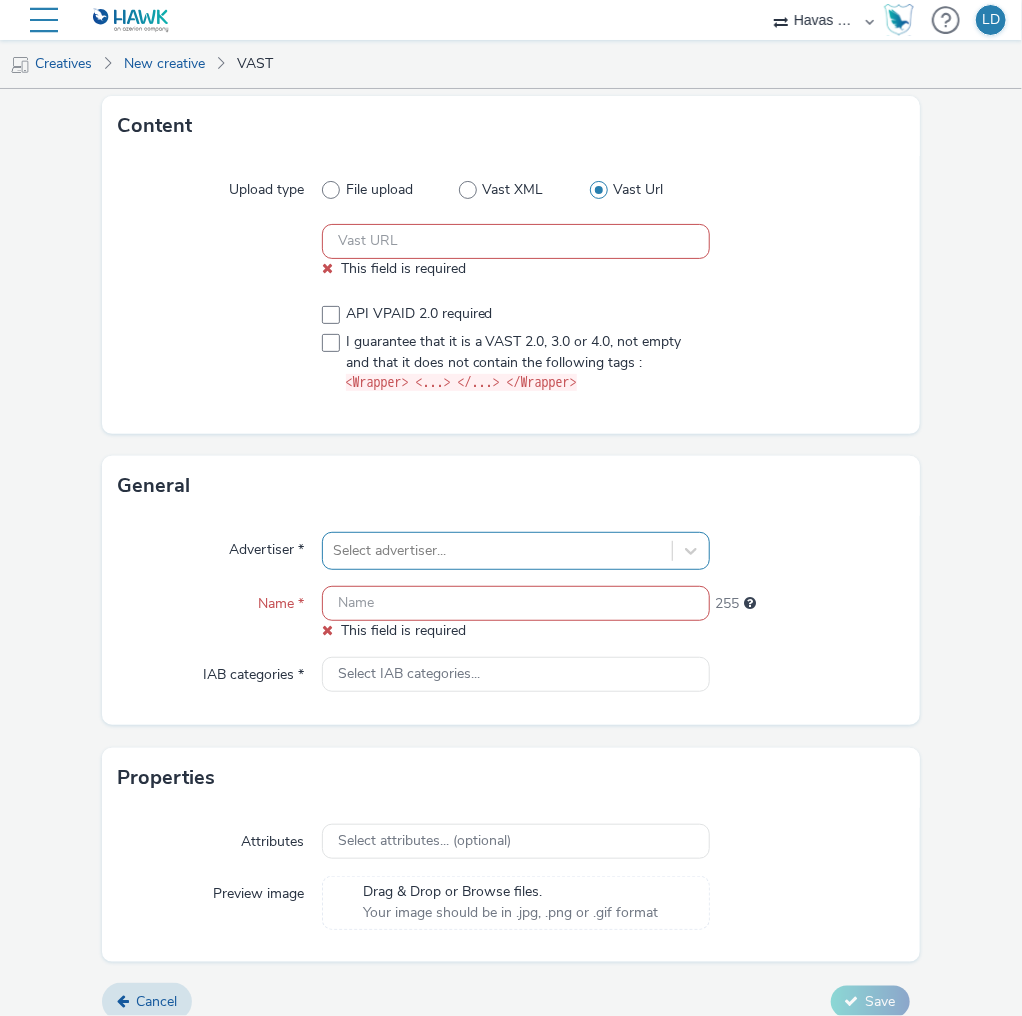 click at bounding box center [497, 551] 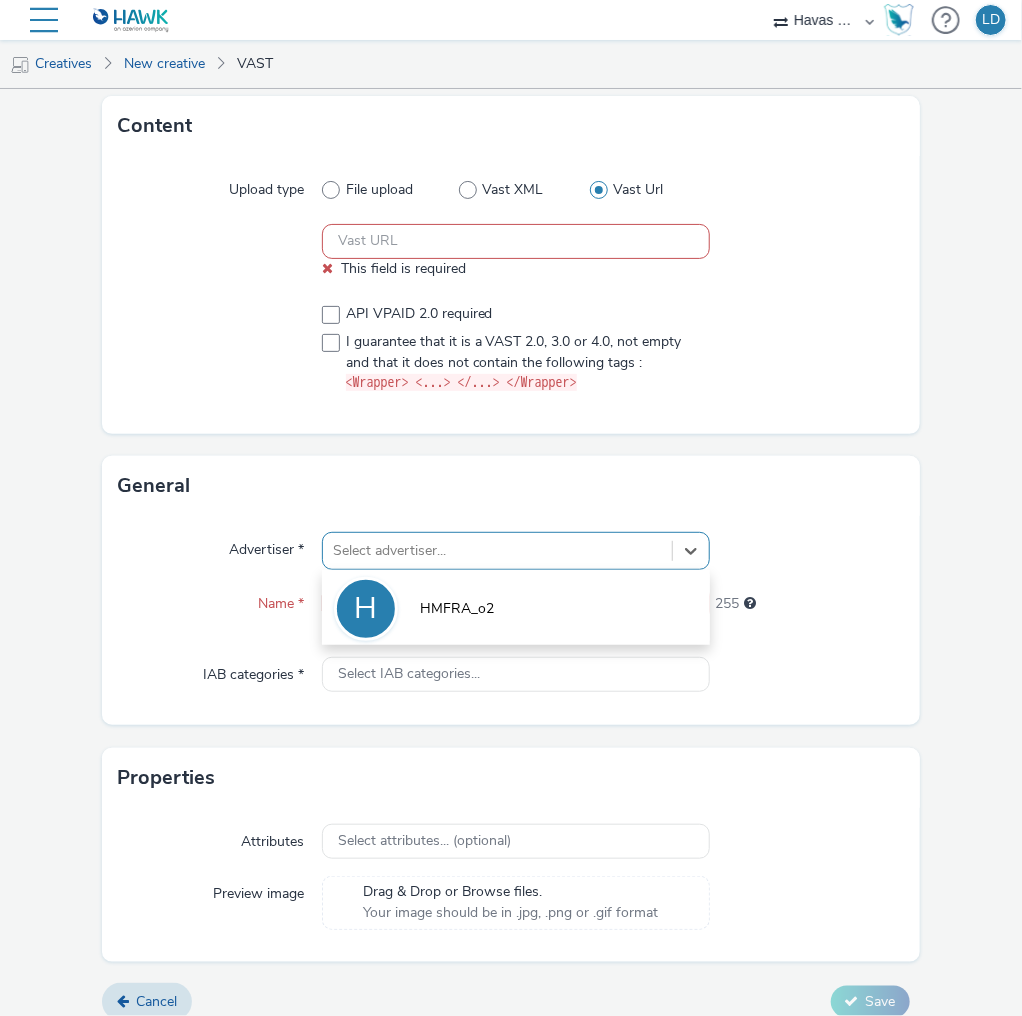 click on "H HMFRA_o2" at bounding box center [516, 607] 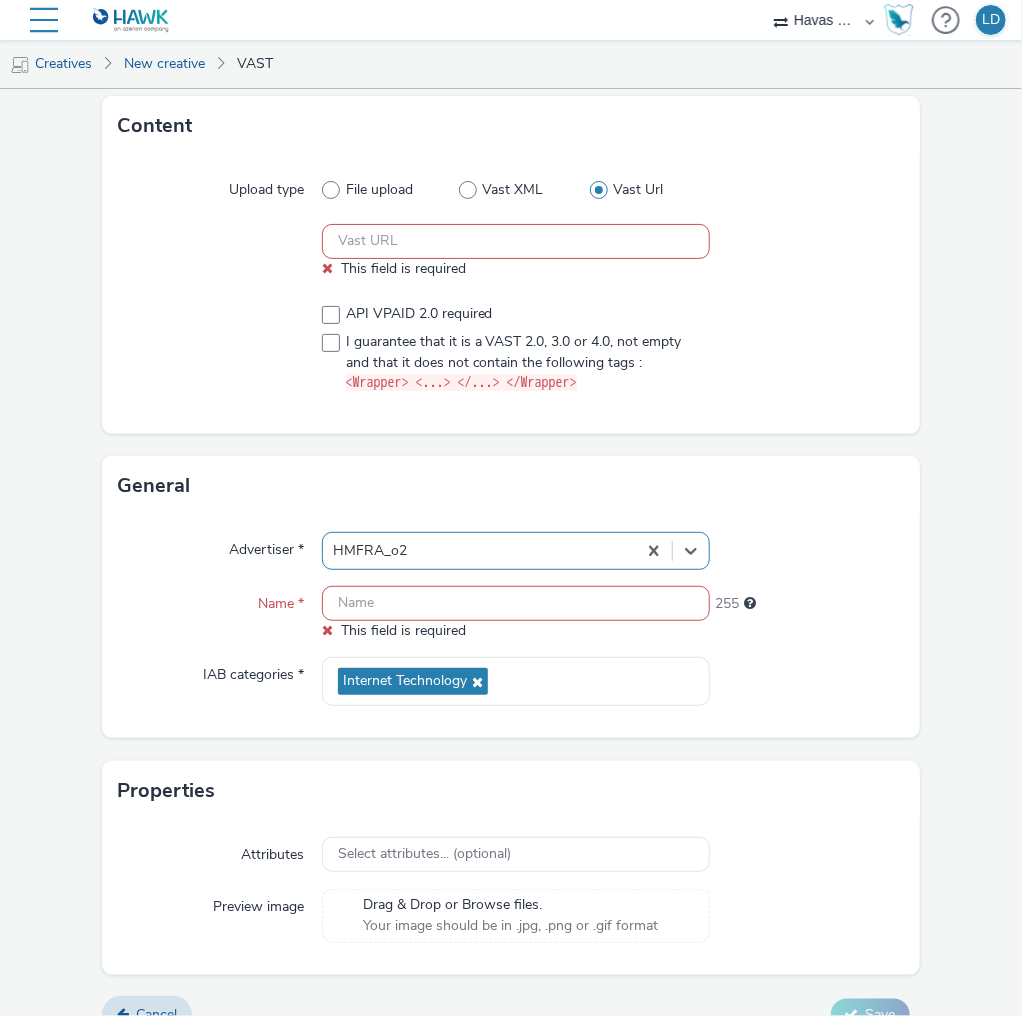 click at bounding box center (516, 603) 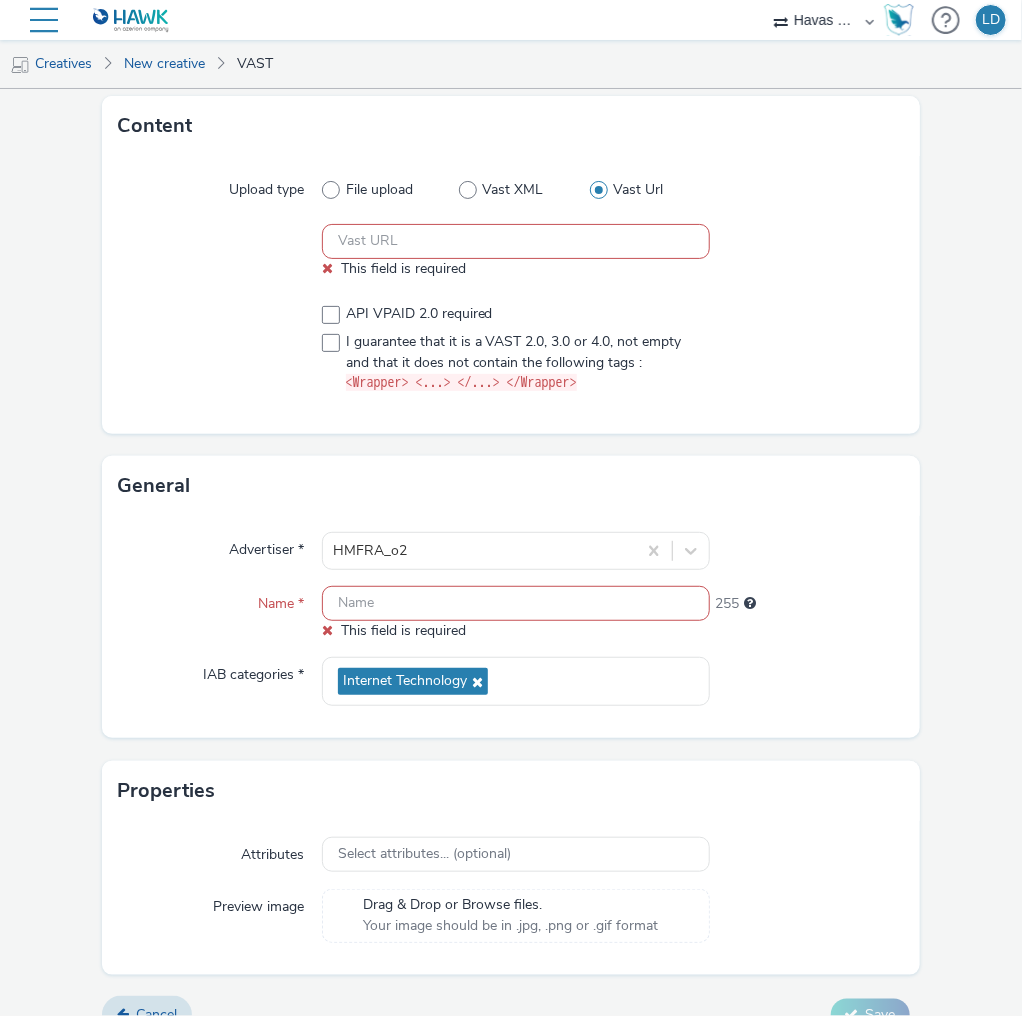 paste on "HPH_RON_VPRE_15s_VAS_InStream_Hawk-TEF-AdA.RTL+-CTV/ATV-nontargeted-Streaming_PO_O2-AWA-TRADEWEEK_SAM_Galaxy_NULL_15s_NULL_PreRoll_NULL_NULL_PLZ.LtL.Negativ" 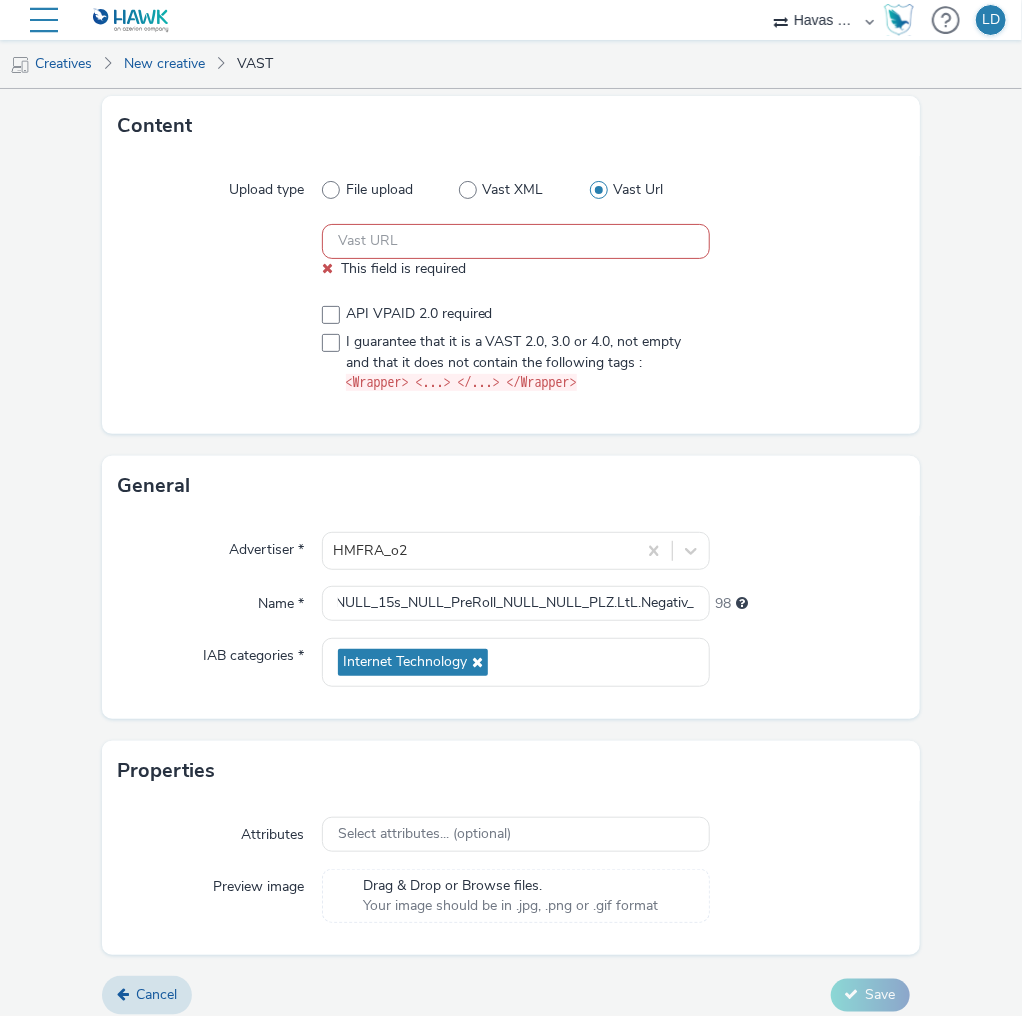 scroll, scrollTop: 0, scrollLeft: 0, axis: both 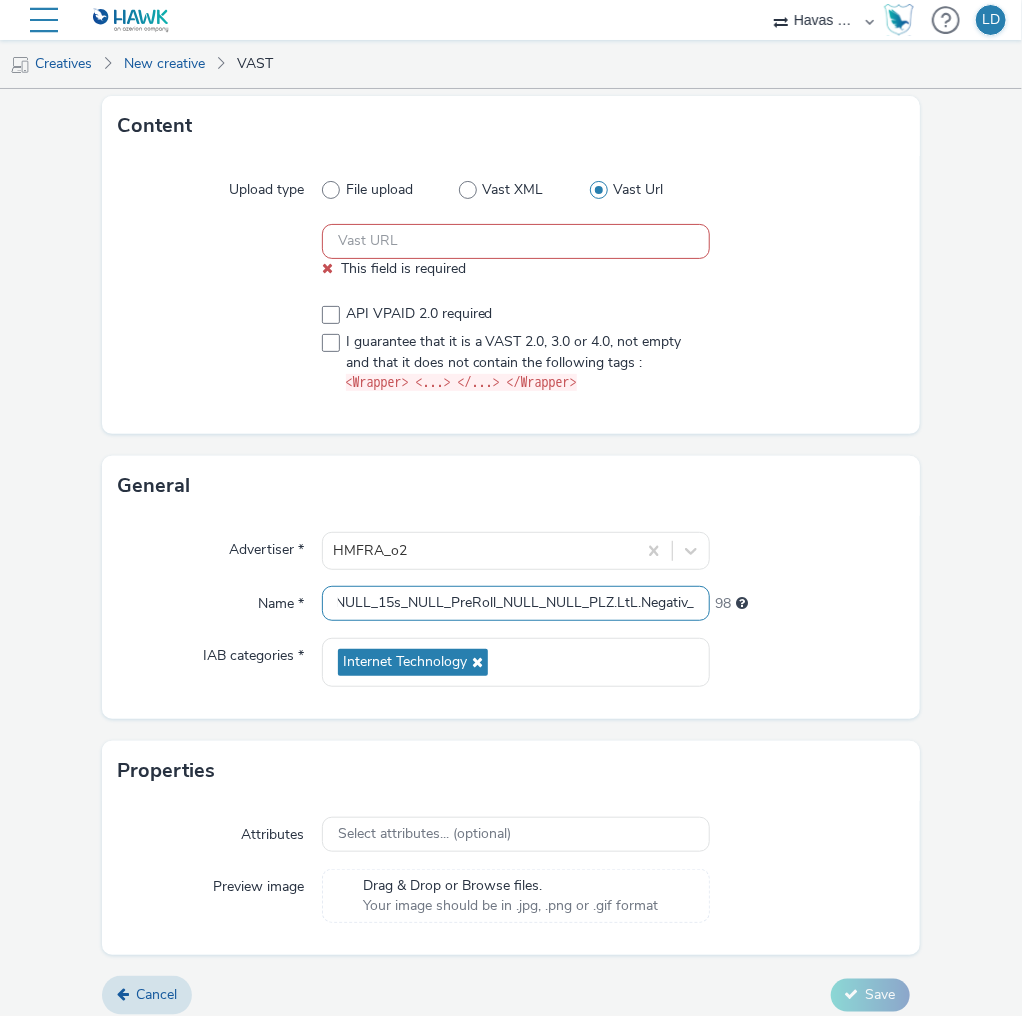 drag, startPoint x: 628, startPoint y: 600, endPoint x: 929, endPoint y: 600, distance: 301 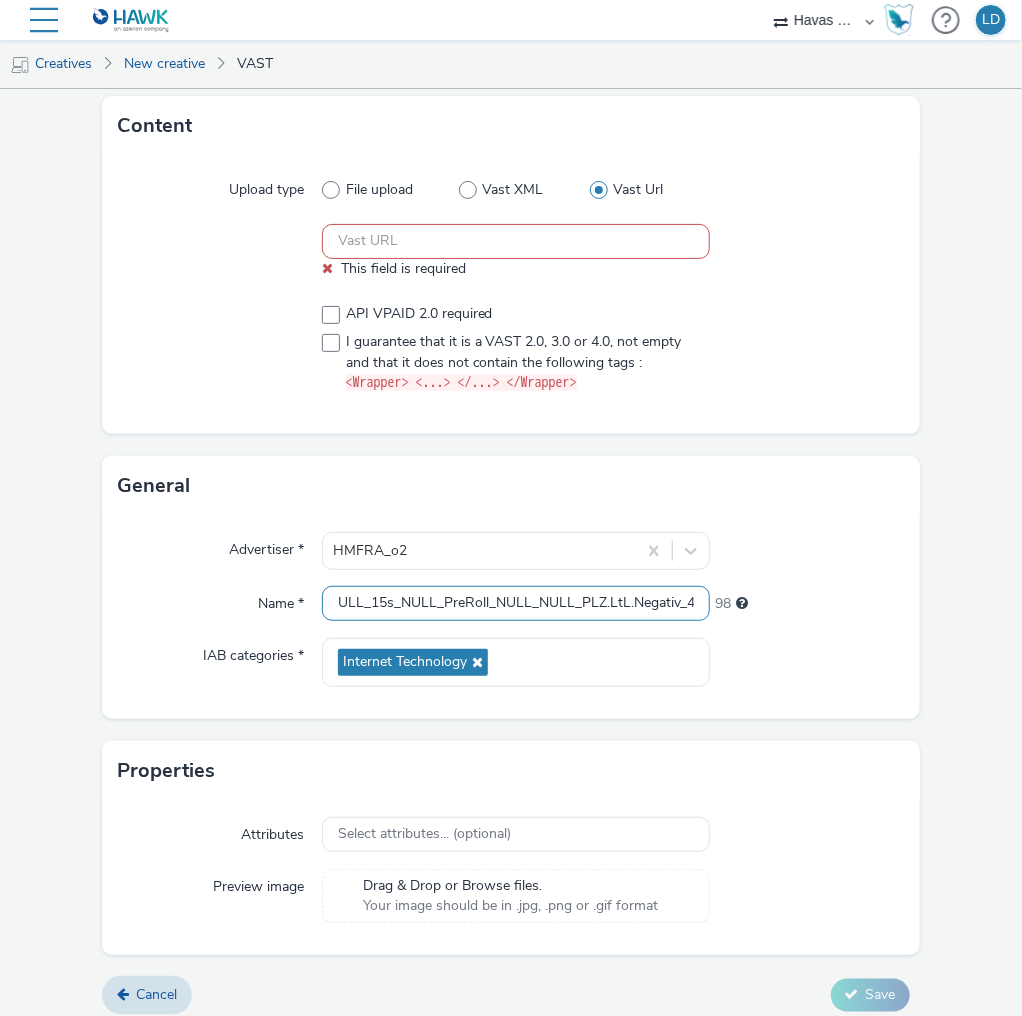 scroll, scrollTop: 0, scrollLeft: 960, axis: horizontal 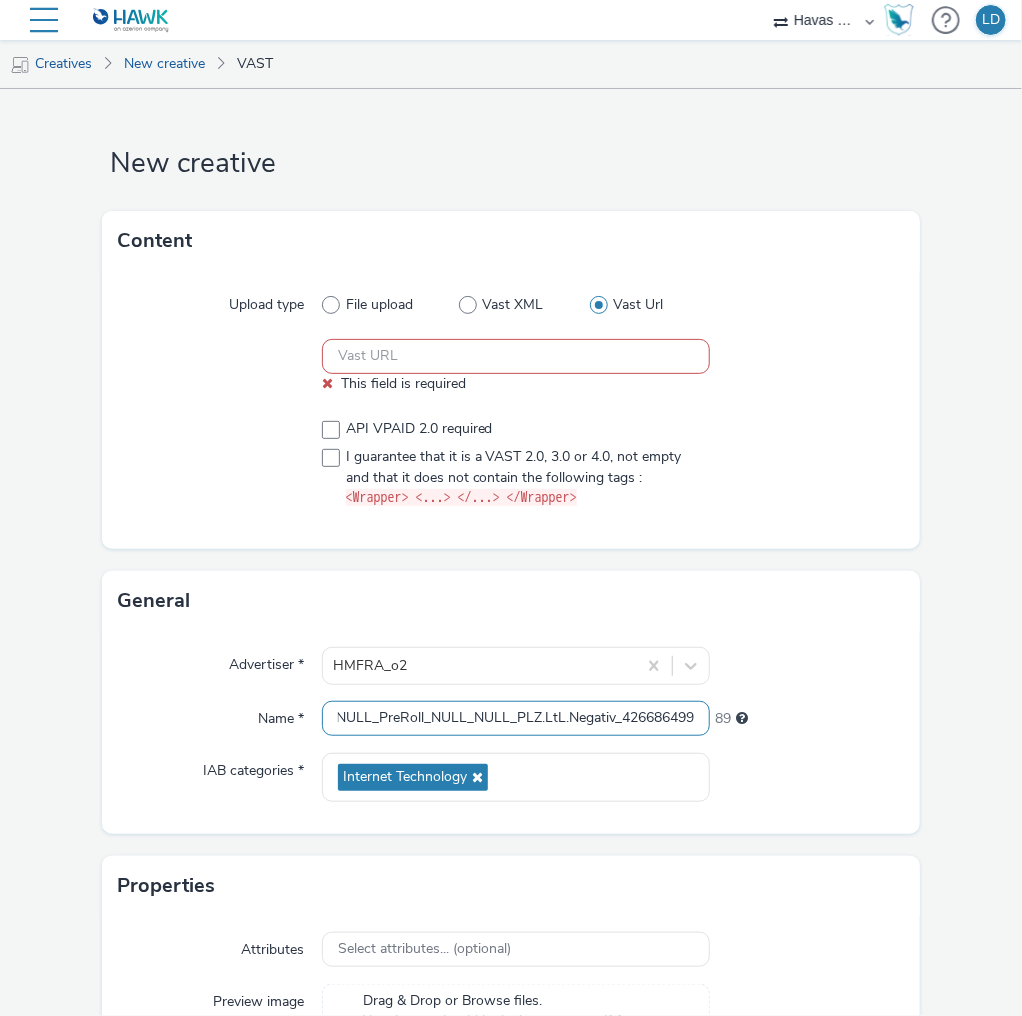 type on "HPH_RON_VPRE_15s_VAS_InStream_Hawk-TEF-AdA.RTL+-CTV/ATV-nontargeted-Streaming_PO_O2-AWA-TRADEWEEK_SAM_Galaxy_NULL_15s_NULL_PreRoll_NULL_NULL_PLZ.LtL.Negativ_426686499" 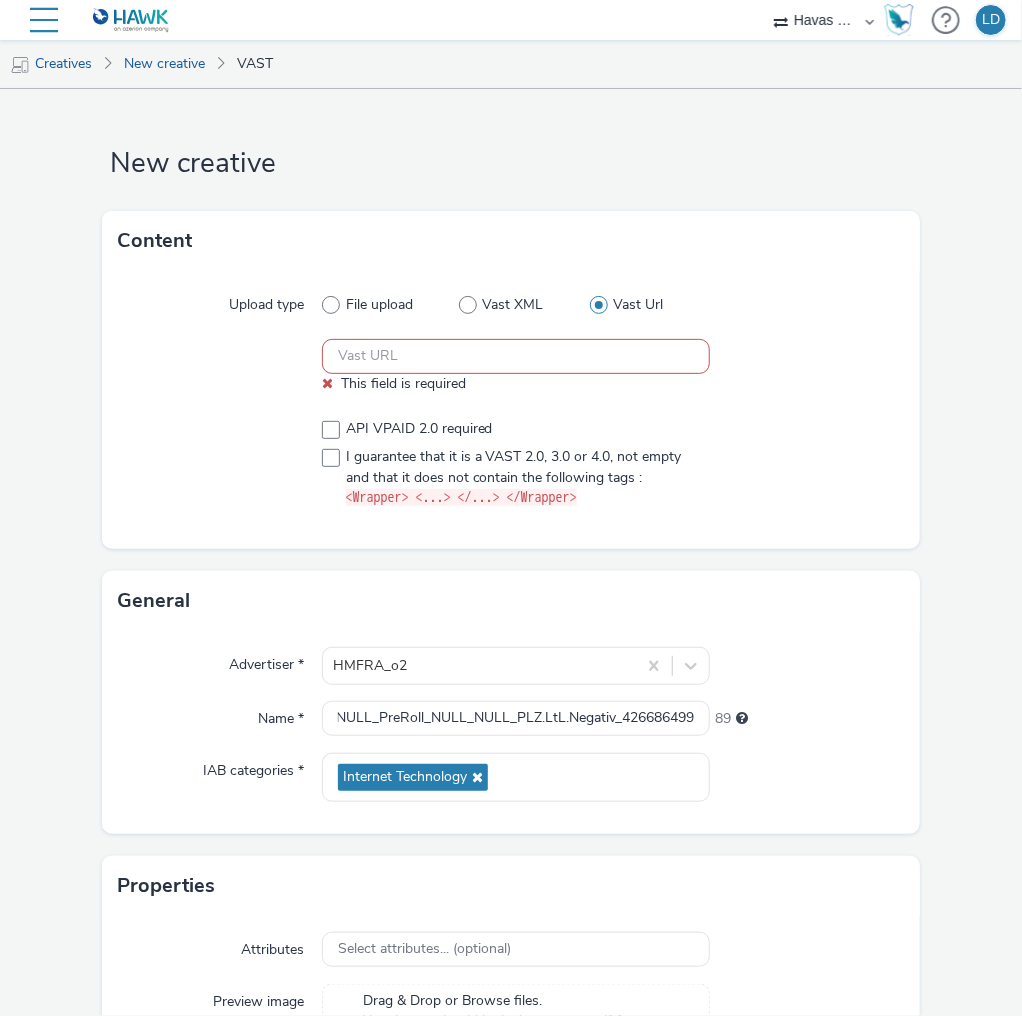 scroll, scrollTop: 0, scrollLeft: 0, axis: both 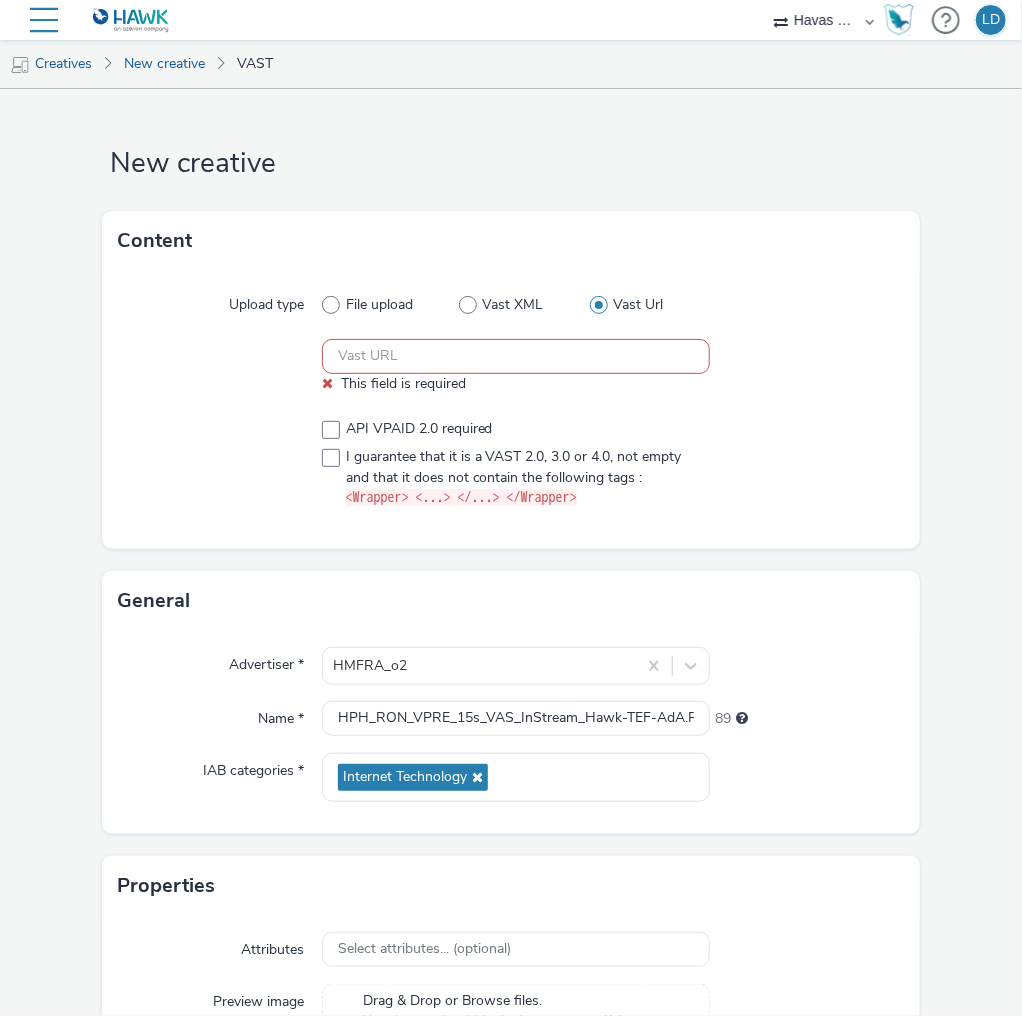 click at bounding box center [516, 356] 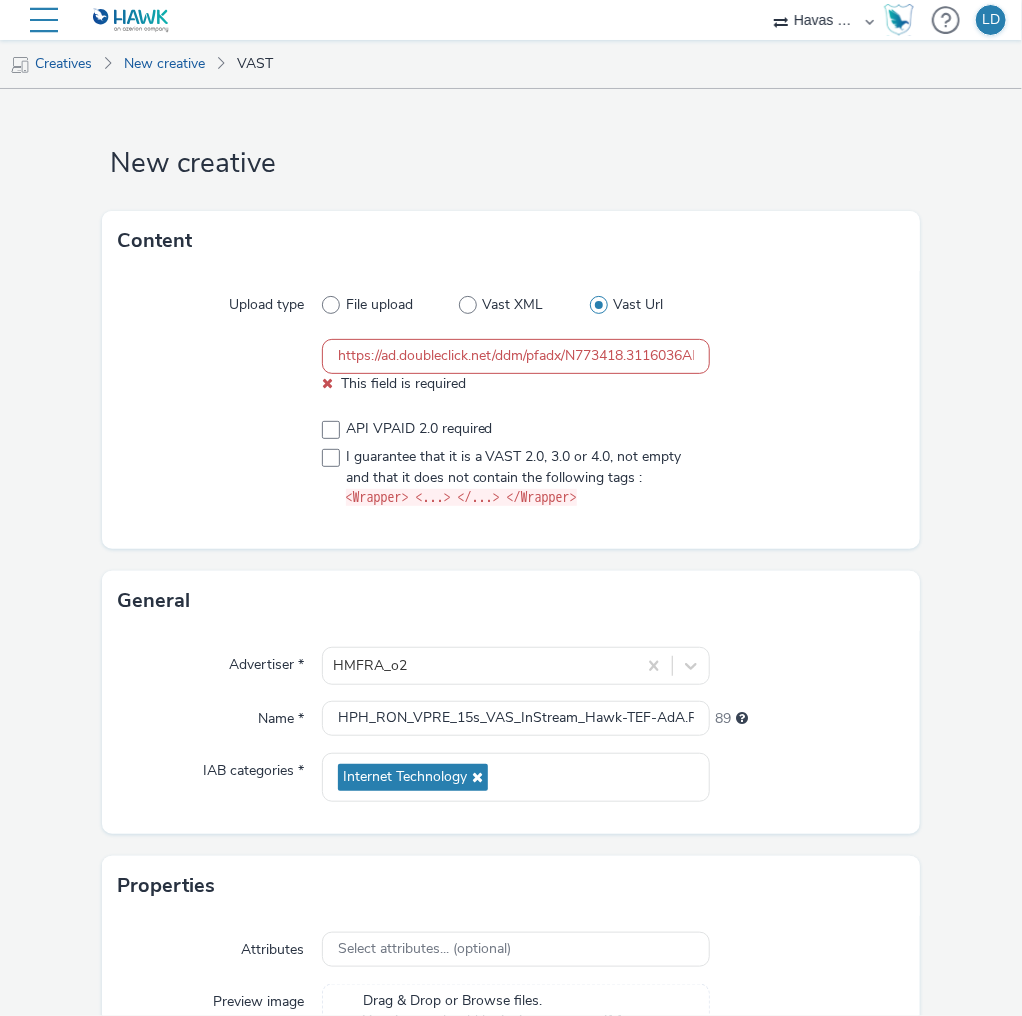 scroll, scrollTop: 0, scrollLeft: 2121, axis: horizontal 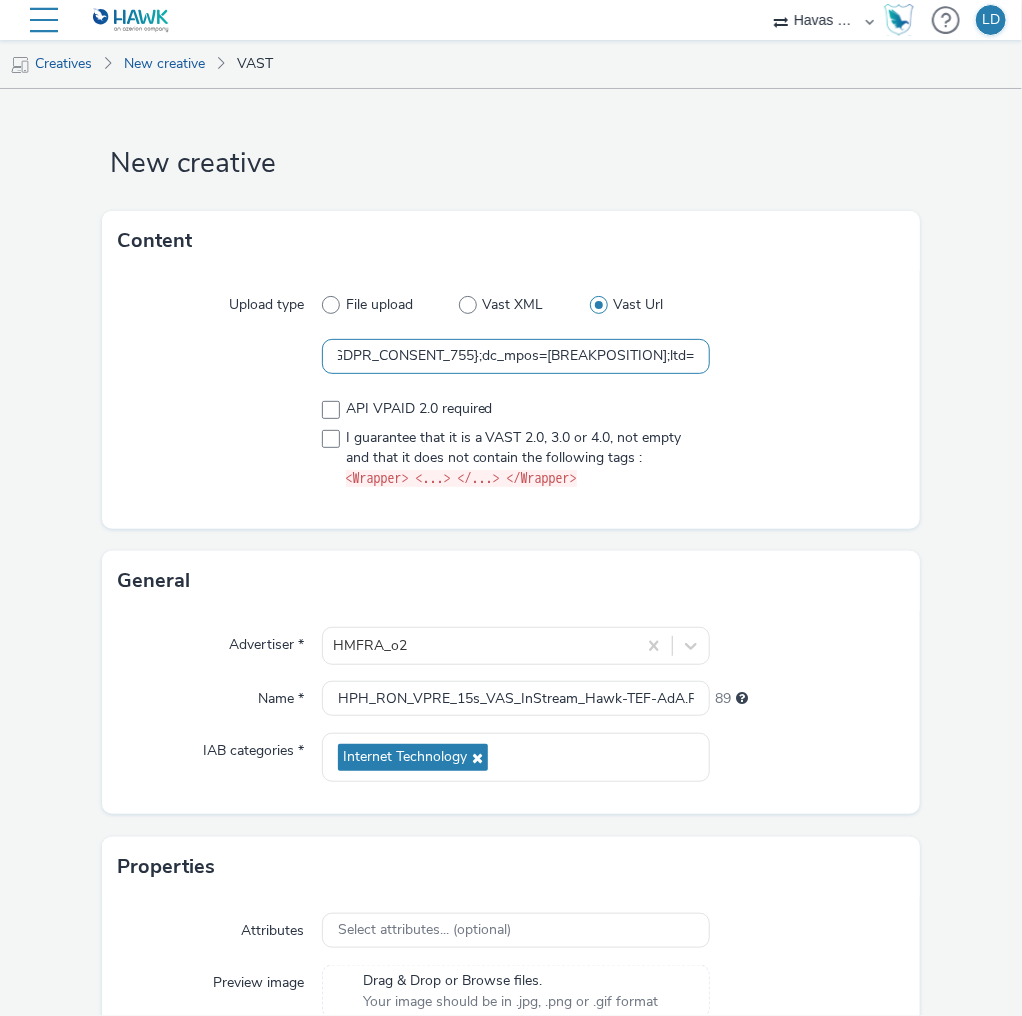 type on "https://ad.doubleclick.net/ddm/pfadx/N773418.3116036AFFIPERFDE-773418/B33803374.426686499;sz=0x0;dsp_xappb_0_=[CTVID];ord=[TIMESTAMP];dc_lat=;dc_rdid=;tag_for_child_directed_treatment=;tfua=;dc_tdv=1;dcmt=text/xml;dc_sdk_apis=[APIFRAMEWORKS];dc_omid_p=[OMIDPARTNER];gdpr=${GDPR};gdpr_consent=${GDPR_CONSENT_755};dc_mpos=[BREAKPOSITION];ltd=" 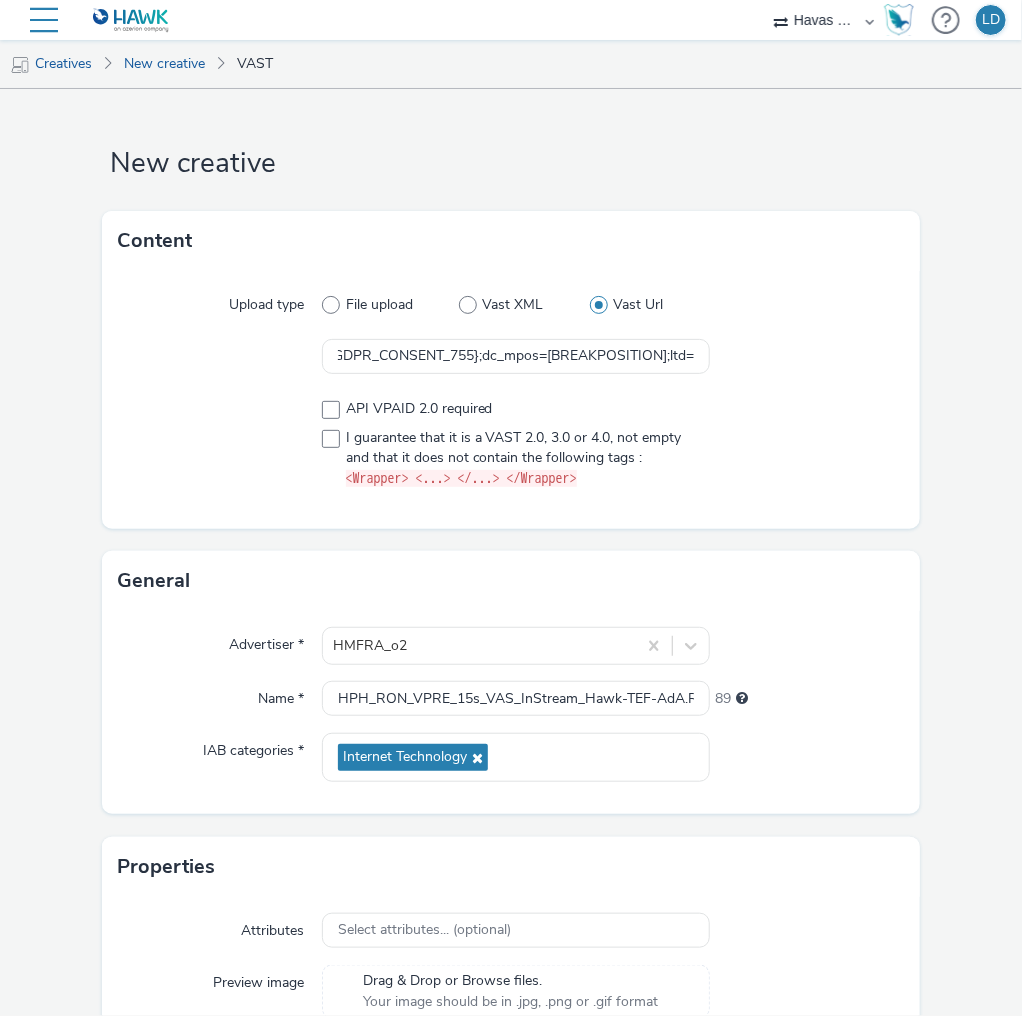 click at bounding box center (220, 444) 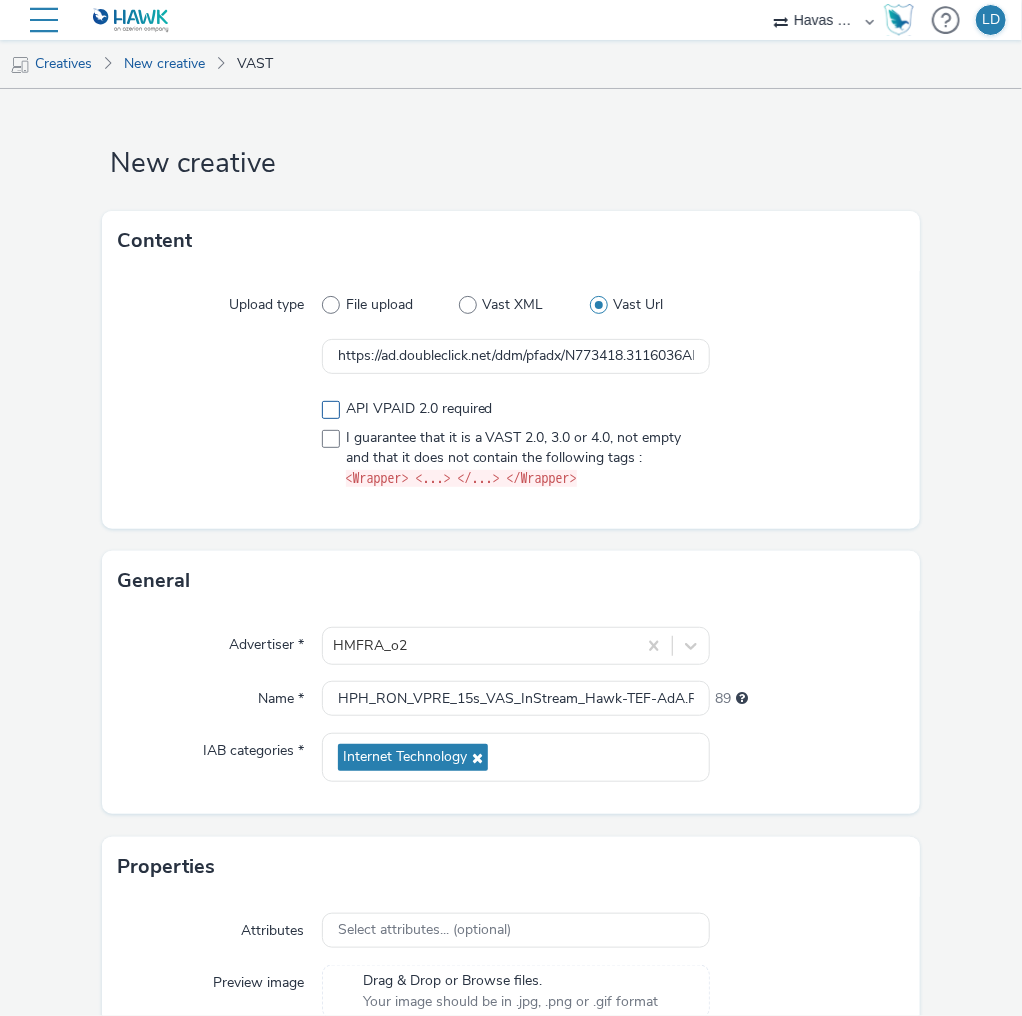 click at bounding box center (331, 410) 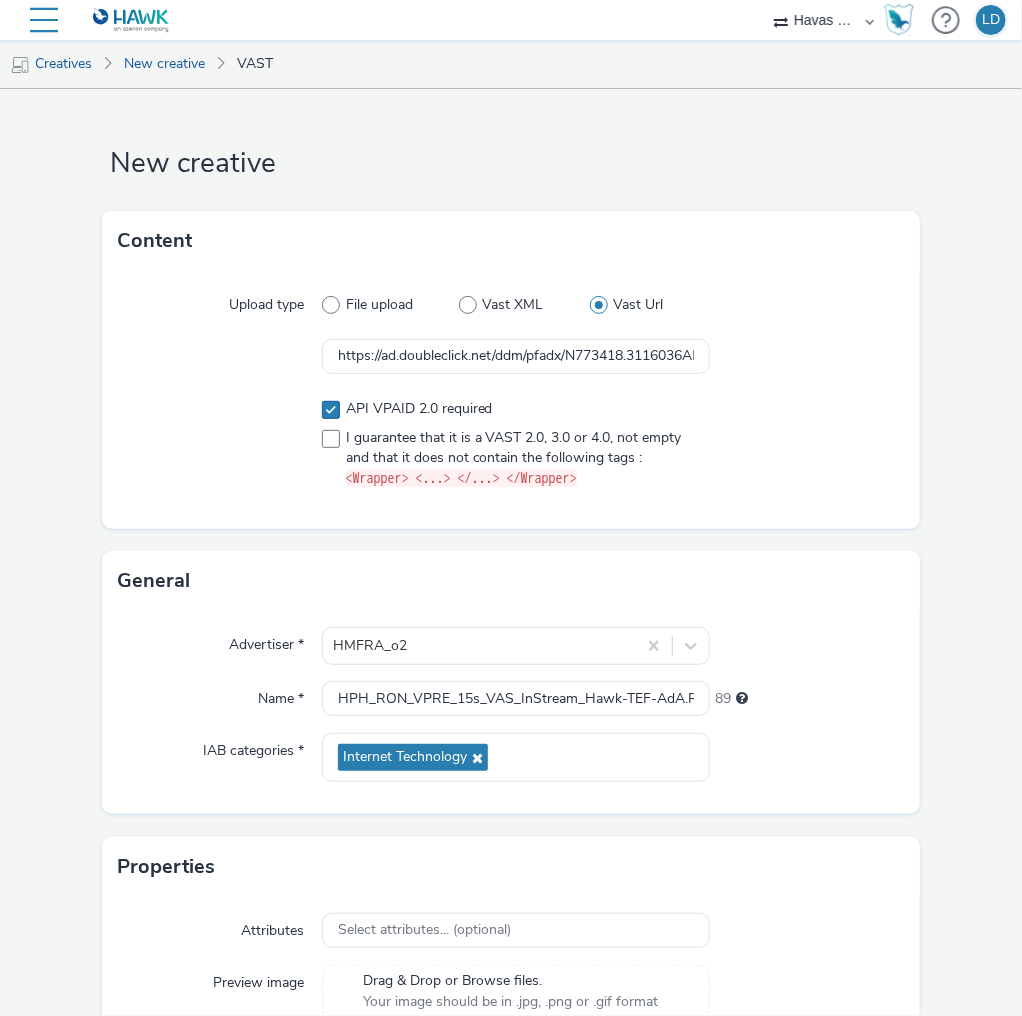 click at bounding box center [331, 410] 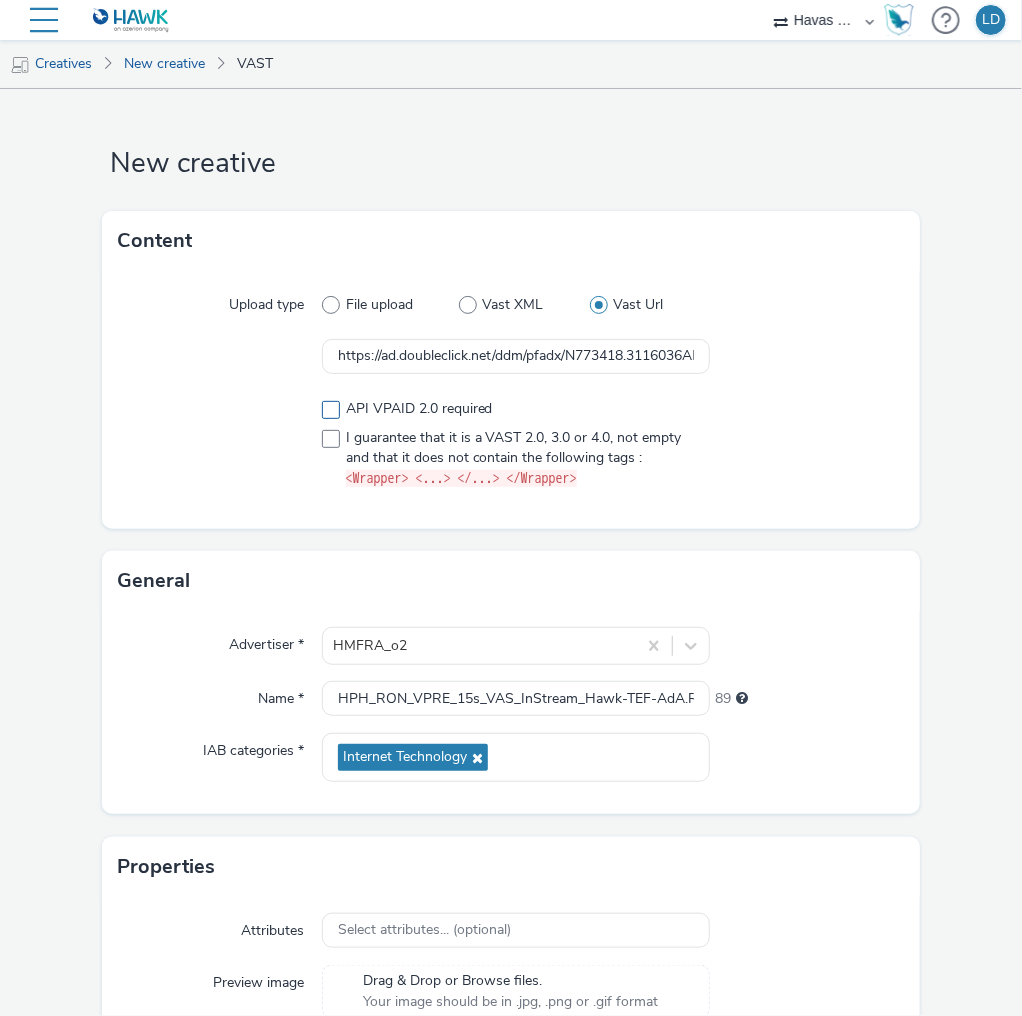 checkbox on "false" 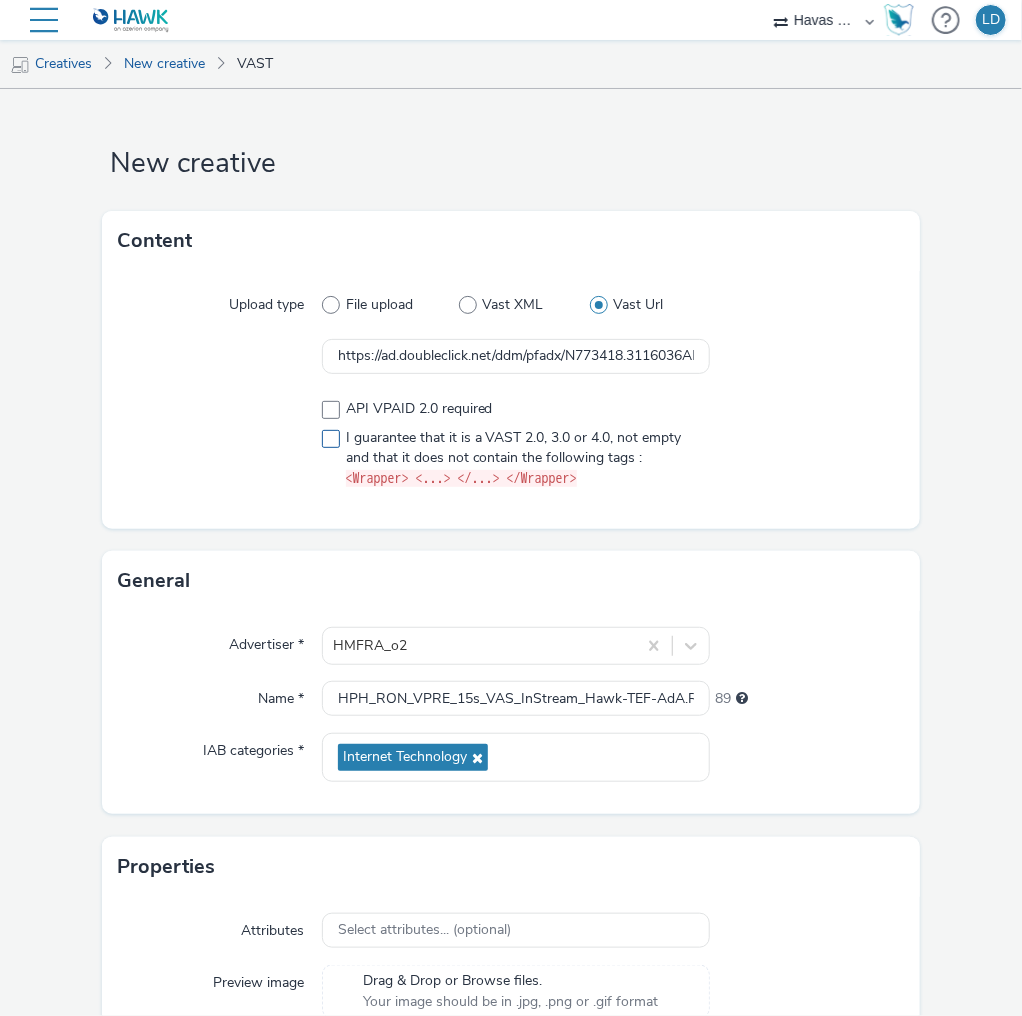 click at bounding box center [331, 439] 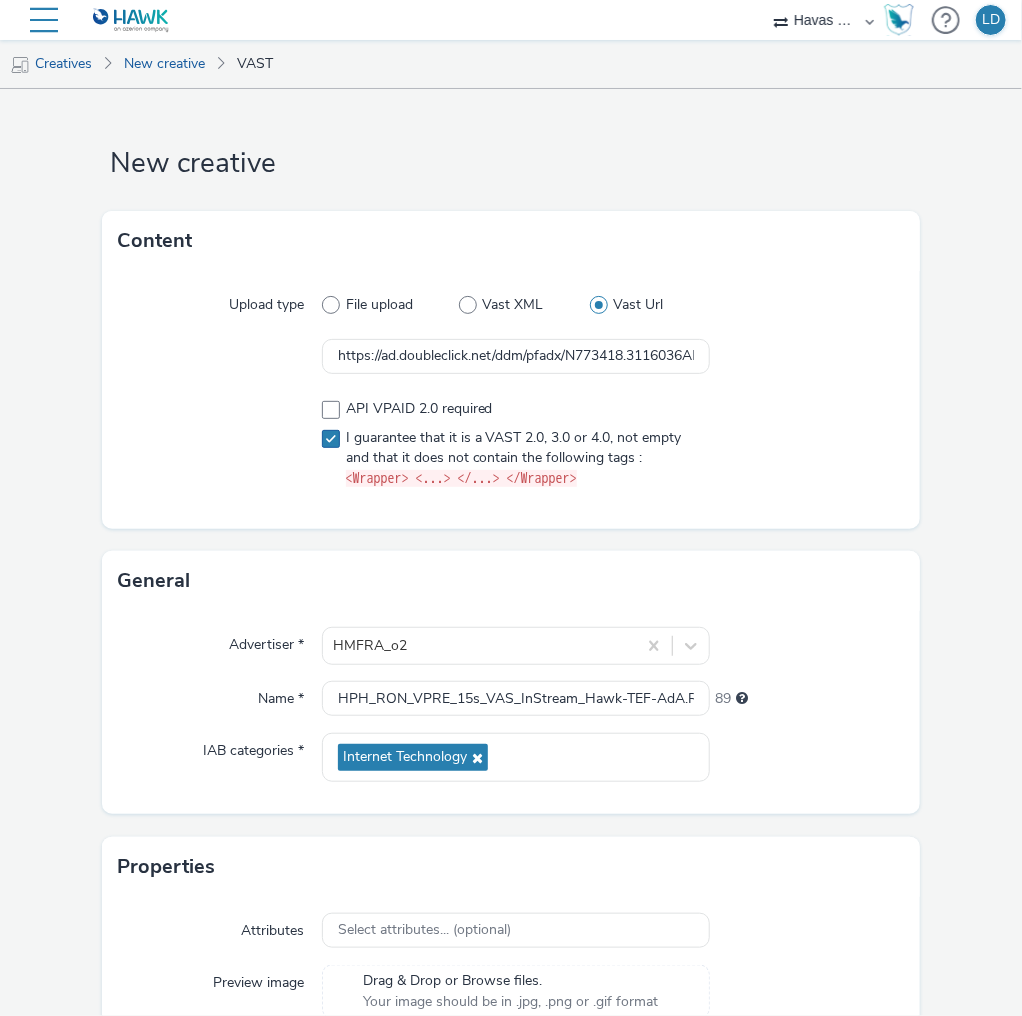 checkbox on "true" 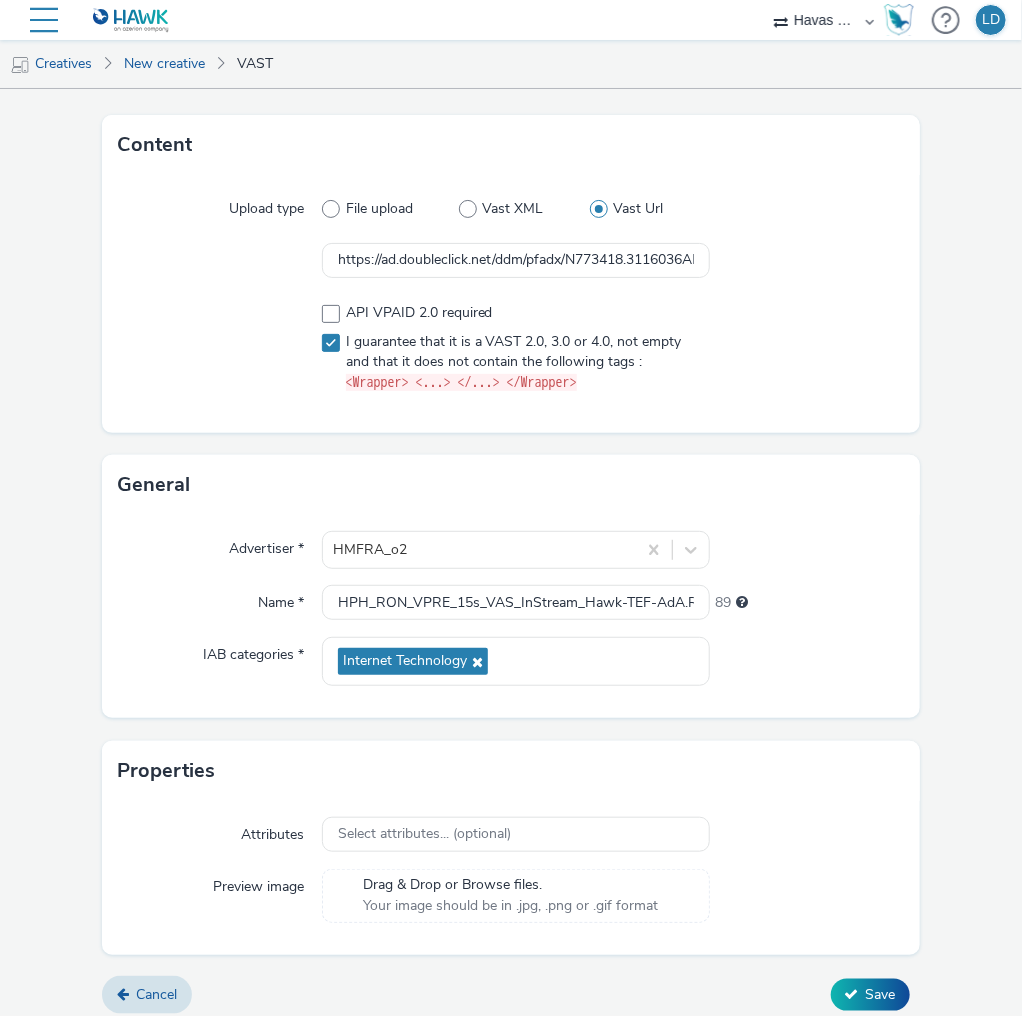 scroll, scrollTop: 108, scrollLeft: 0, axis: vertical 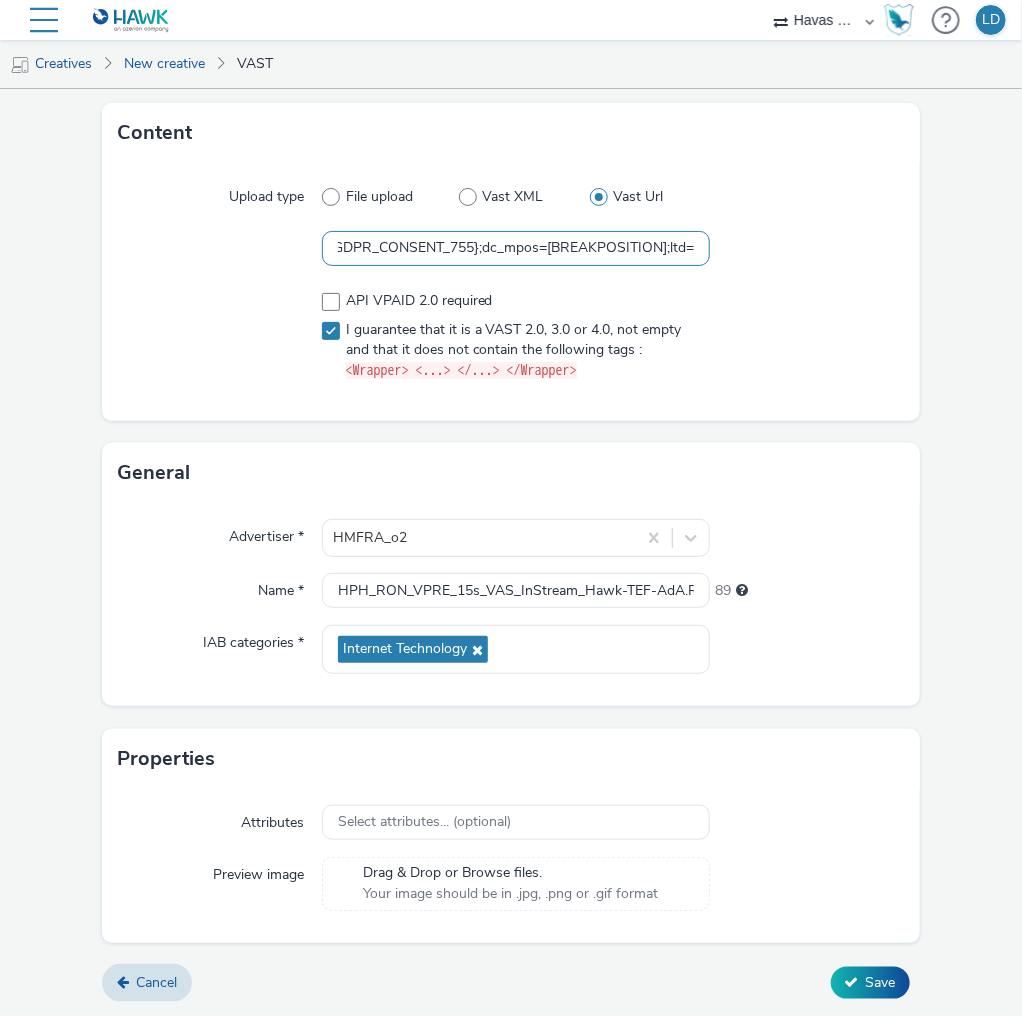 drag, startPoint x: 586, startPoint y: 247, endPoint x: 794, endPoint y: 237, distance: 208.24025 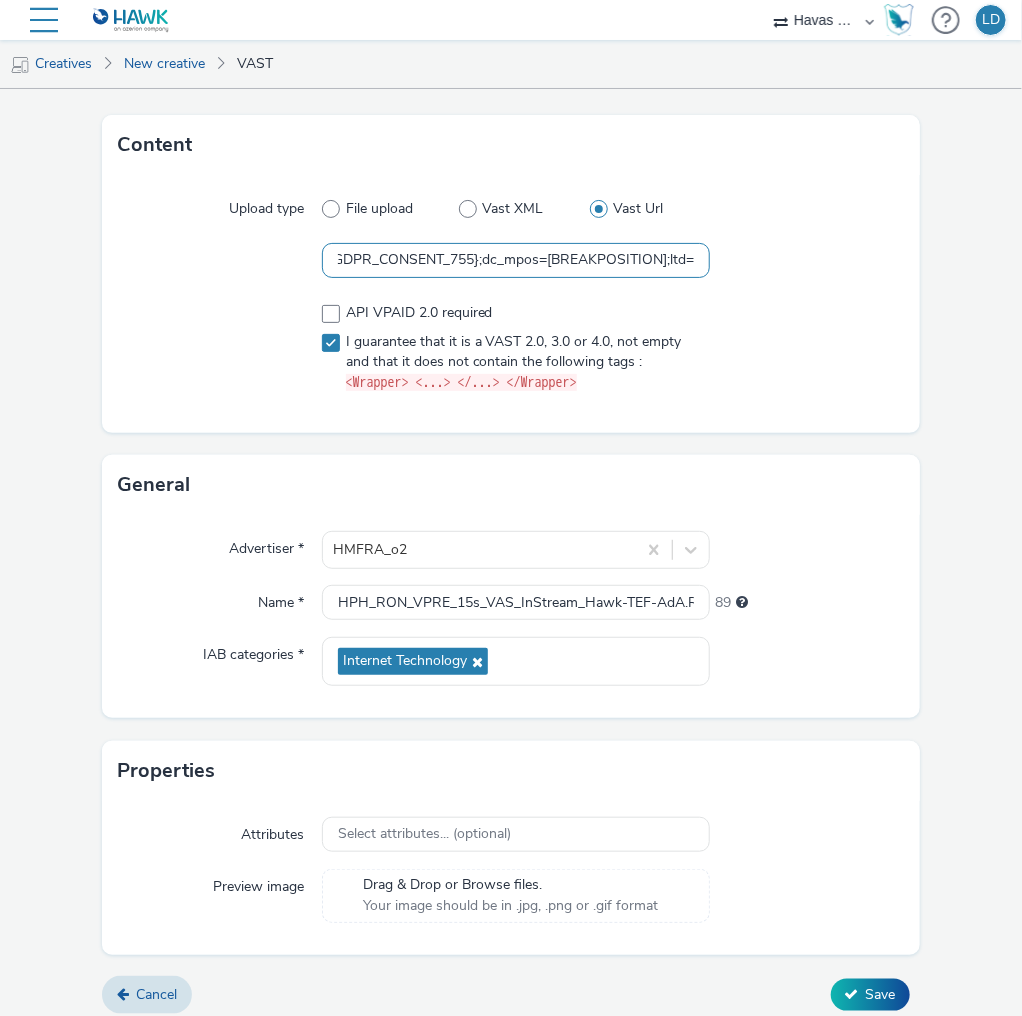 scroll, scrollTop: 108, scrollLeft: 0, axis: vertical 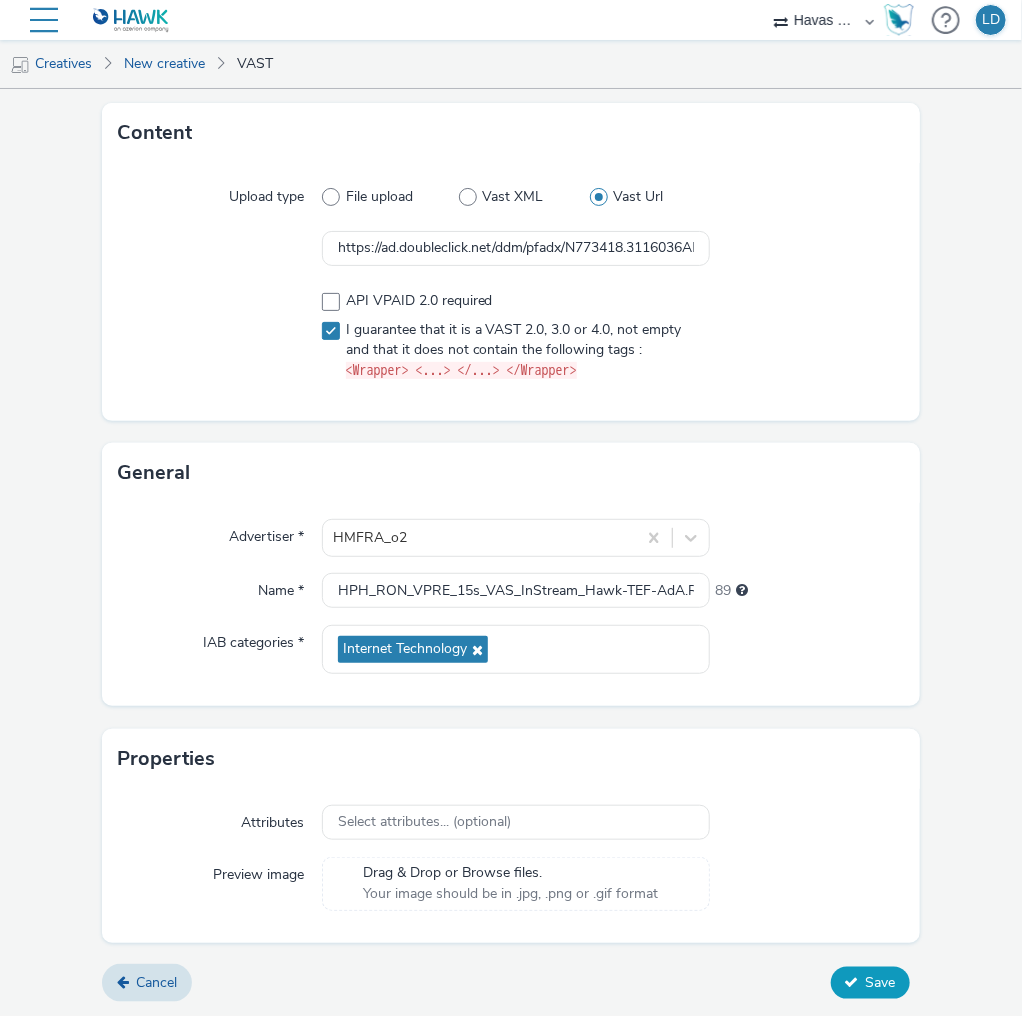 click on "Save" at bounding box center [881, 982] 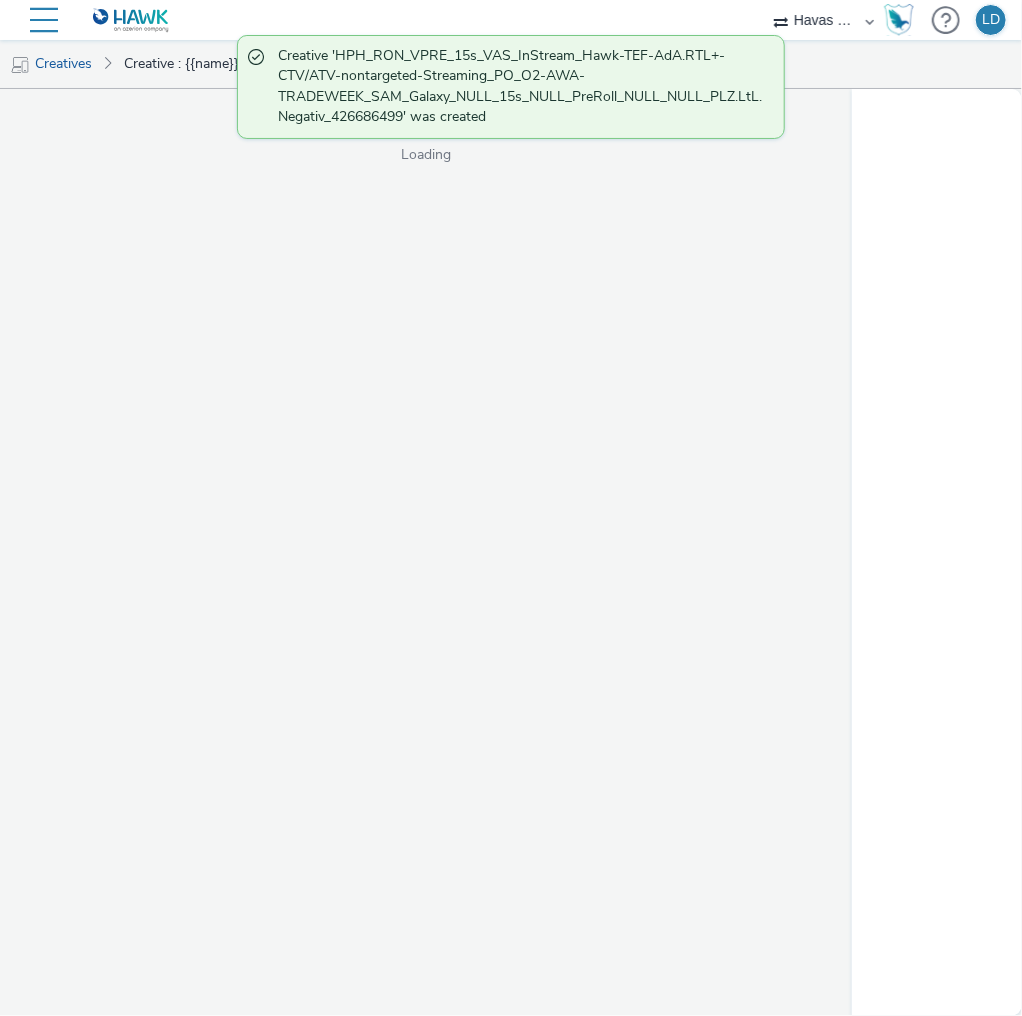 scroll, scrollTop: 0, scrollLeft: 0, axis: both 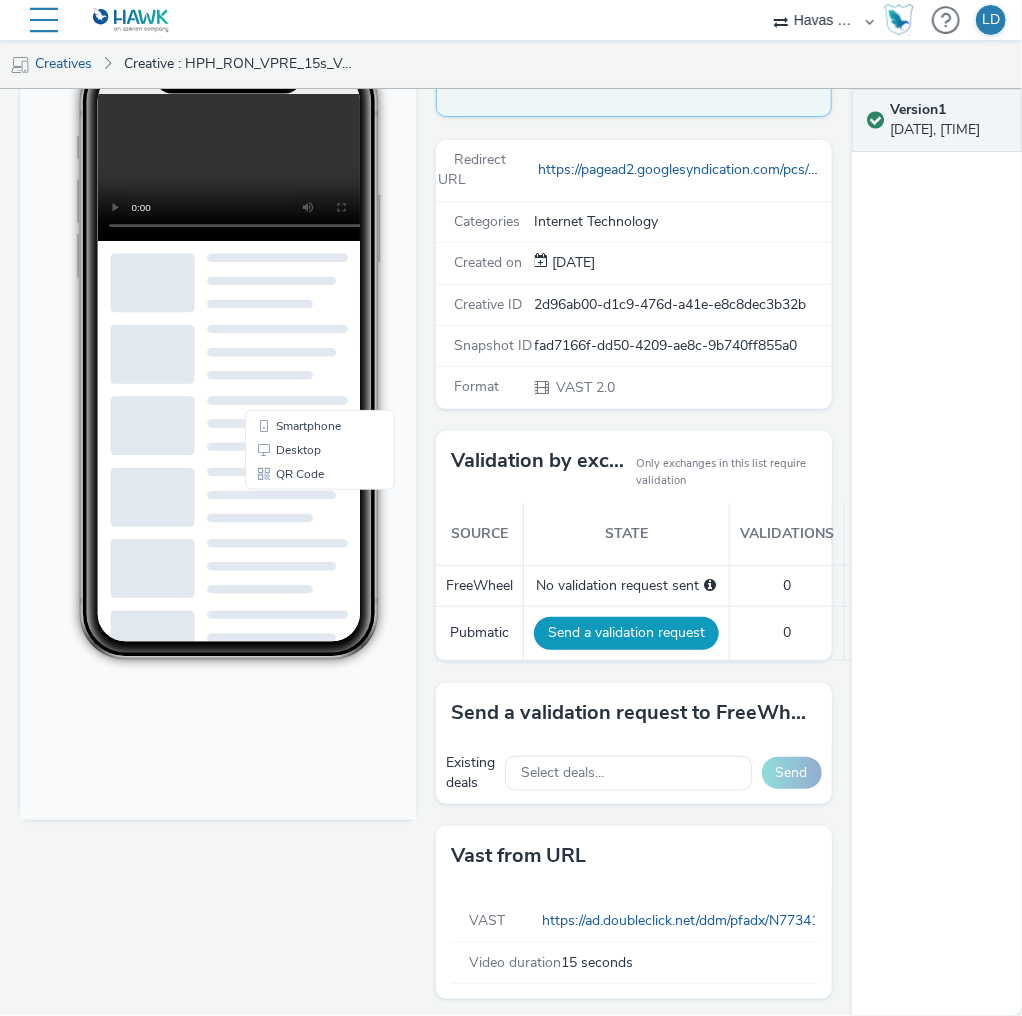 click on "Send a validation request" at bounding box center [626, 633] 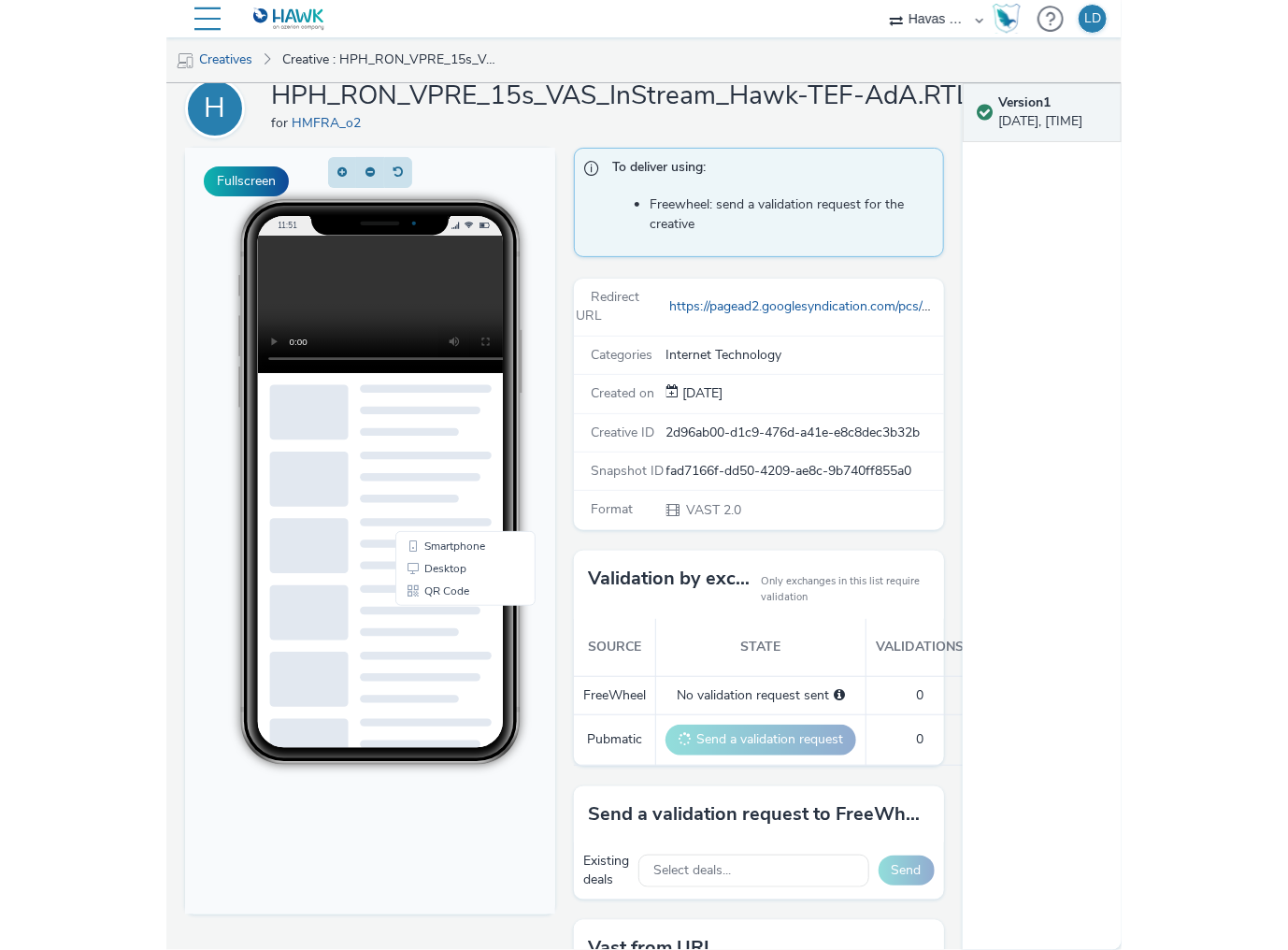 scroll, scrollTop: 0, scrollLeft: 0, axis: both 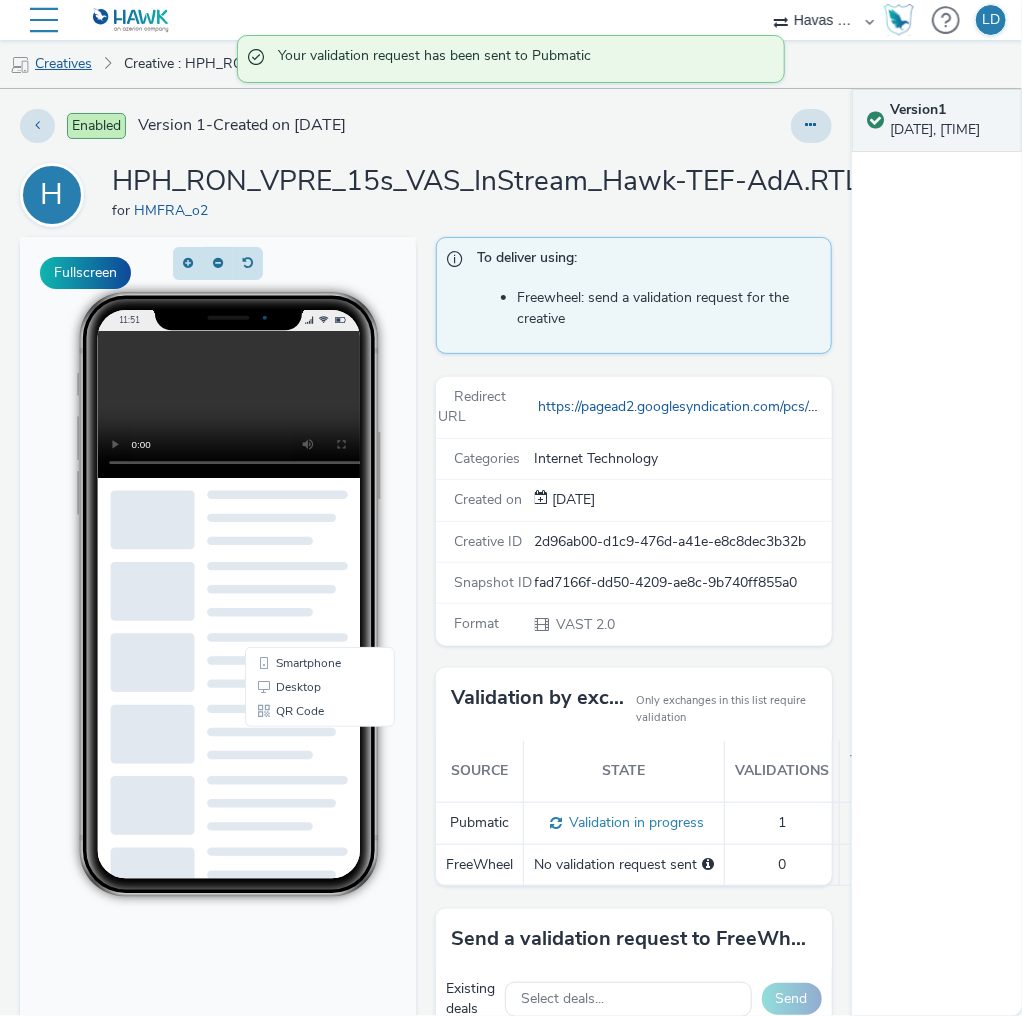 click on "Creatives" at bounding box center [51, 64] 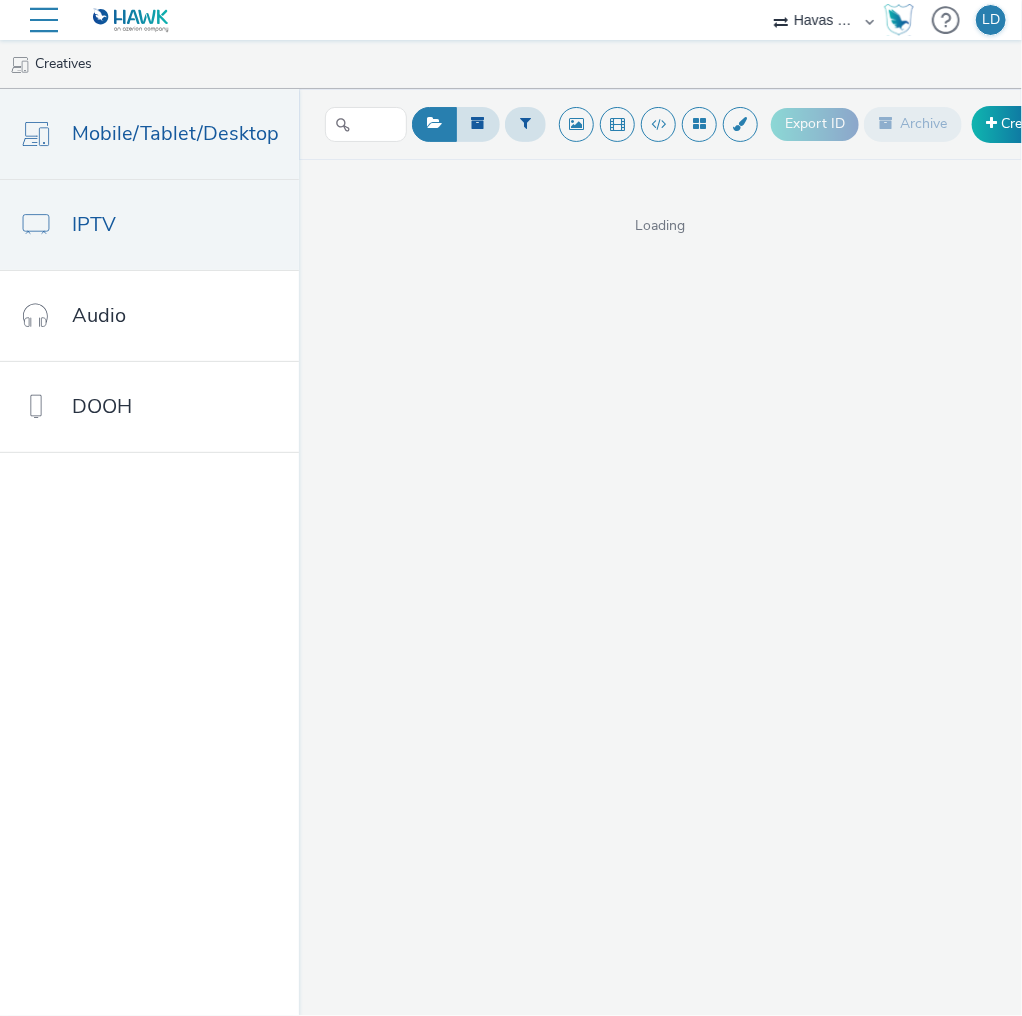 click on "IPTV" at bounding box center (149, 225) 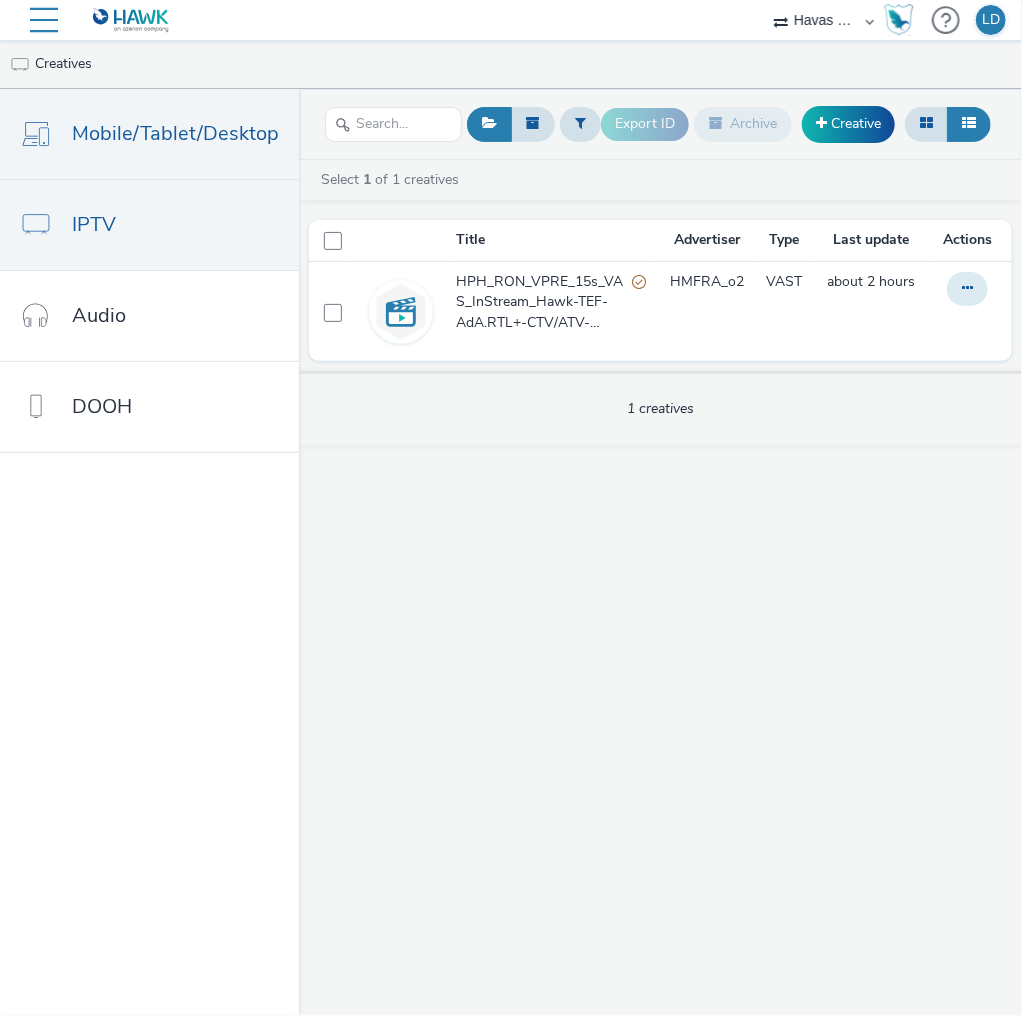 click on "Mobile/Tablet/Desktop" at bounding box center [175, 133] 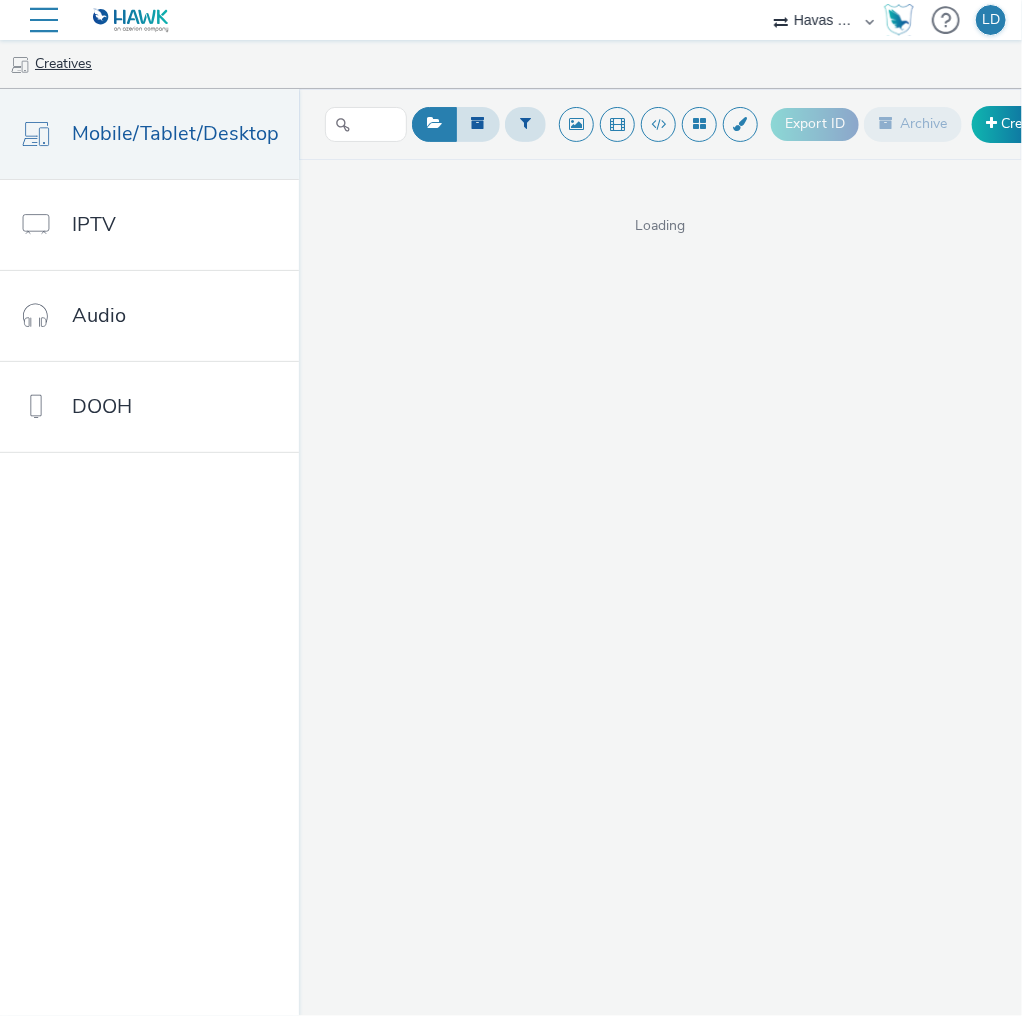click on "Creatives" at bounding box center [51, 64] 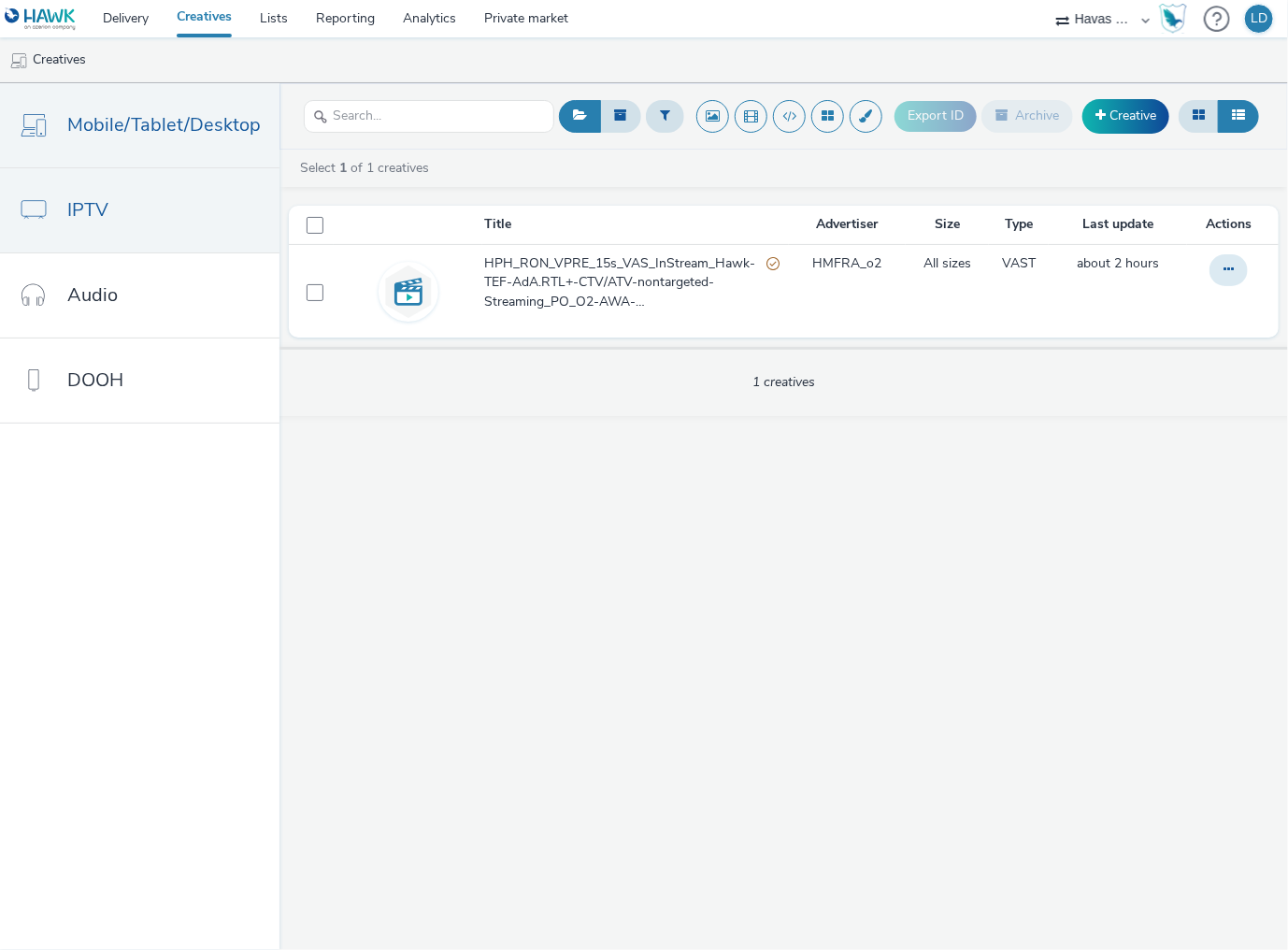 click on "IPTV" at bounding box center (139, 210) 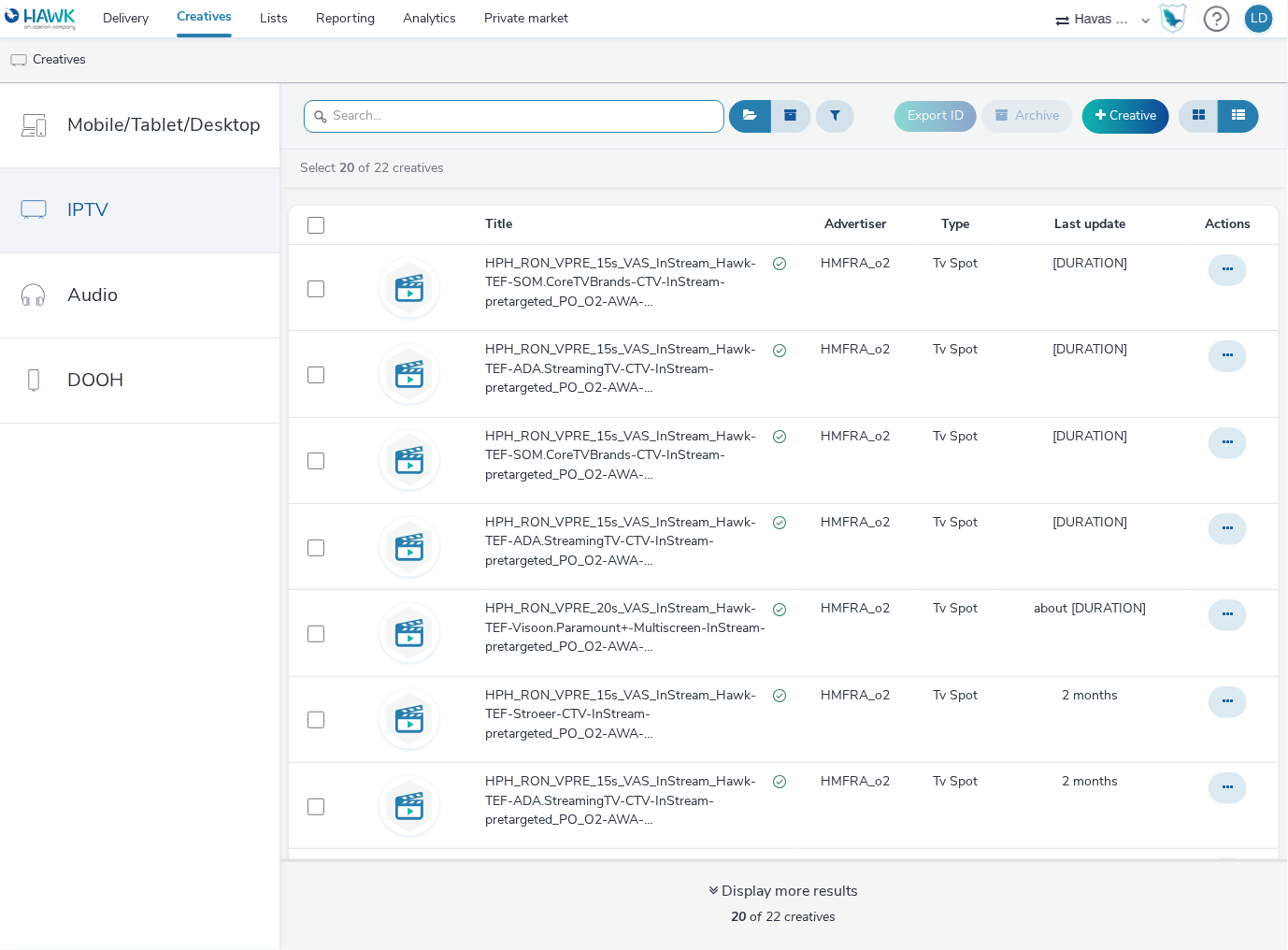 click at bounding box center (514, 116) 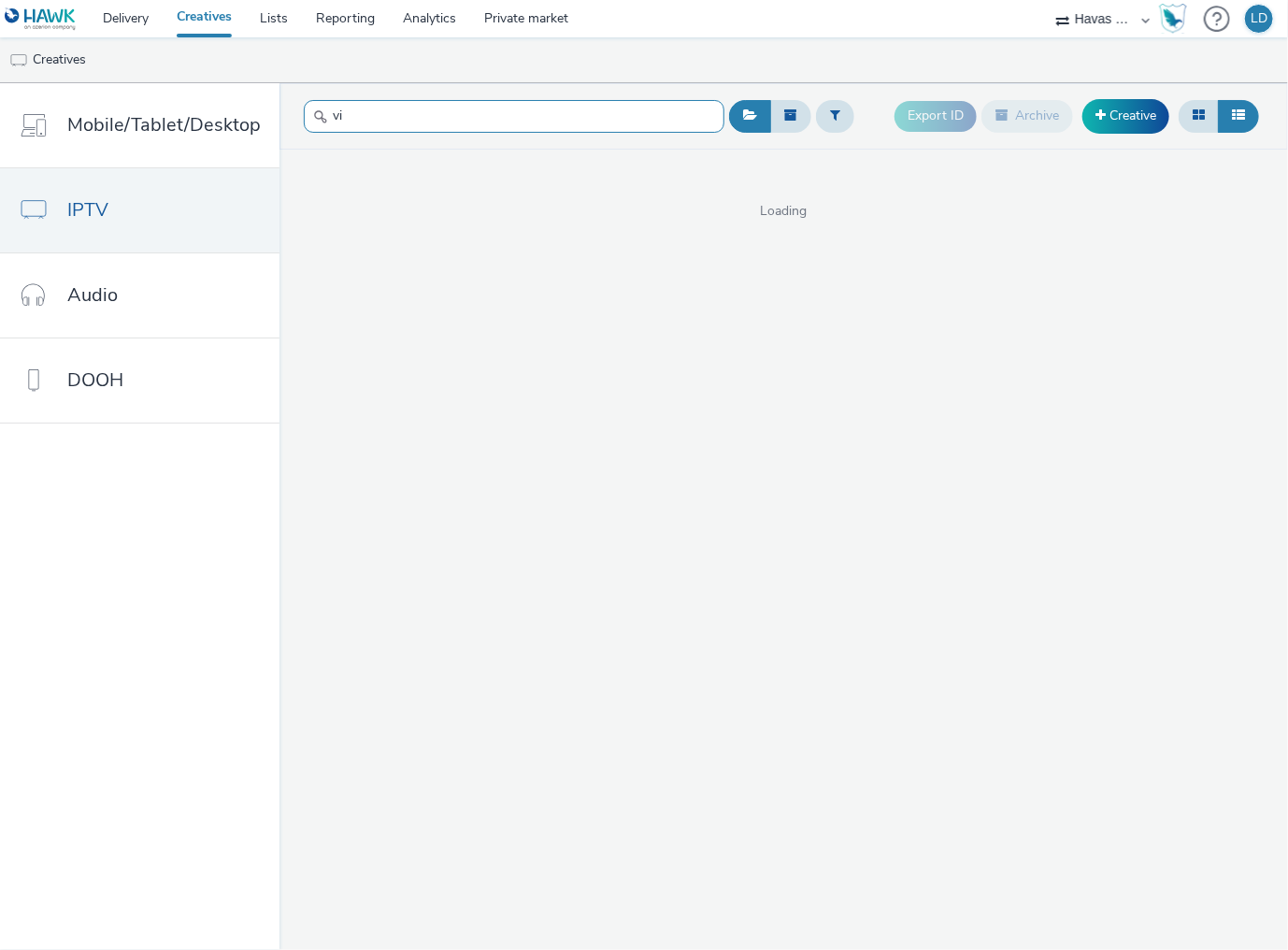 type on "v" 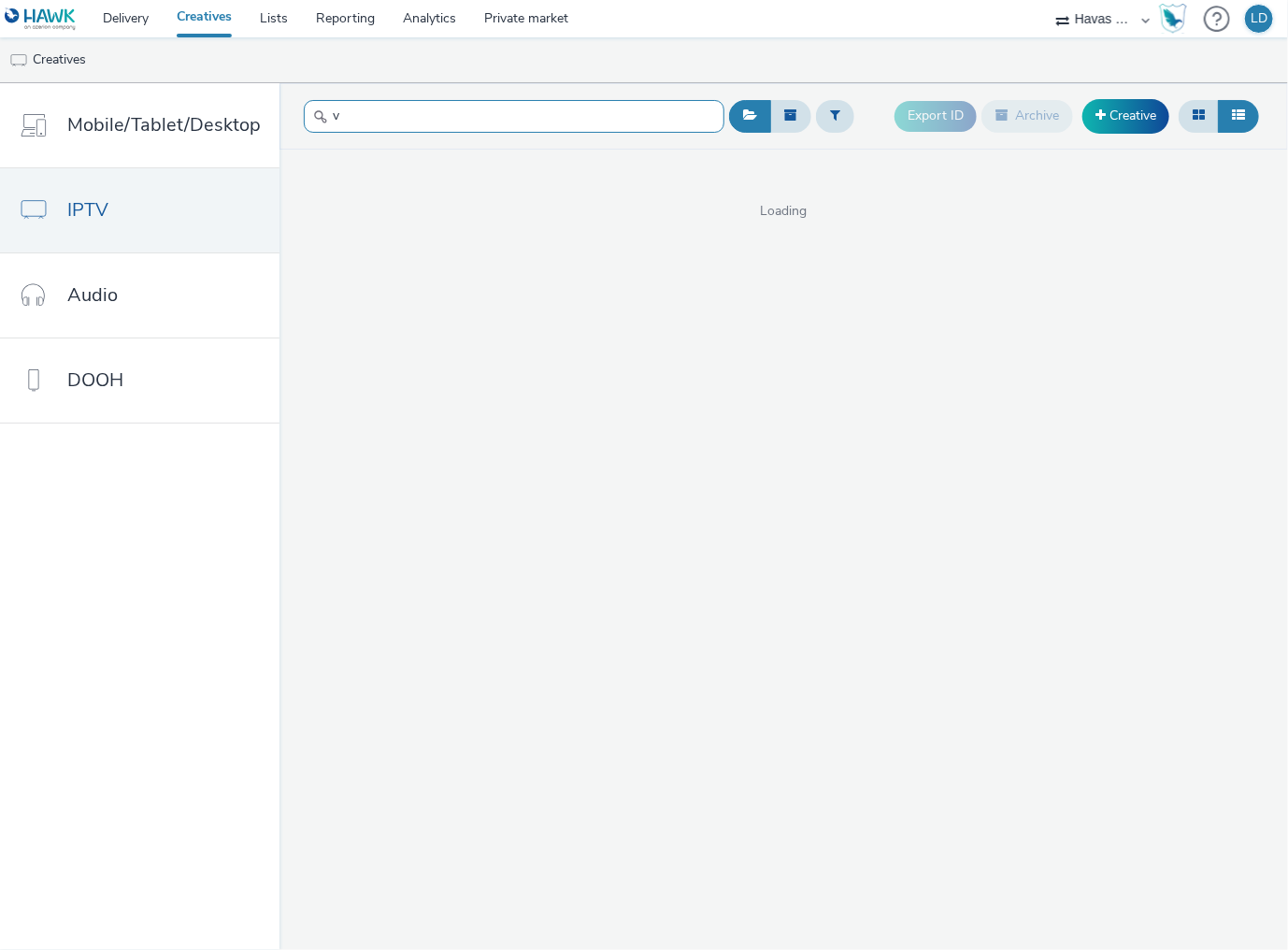 type 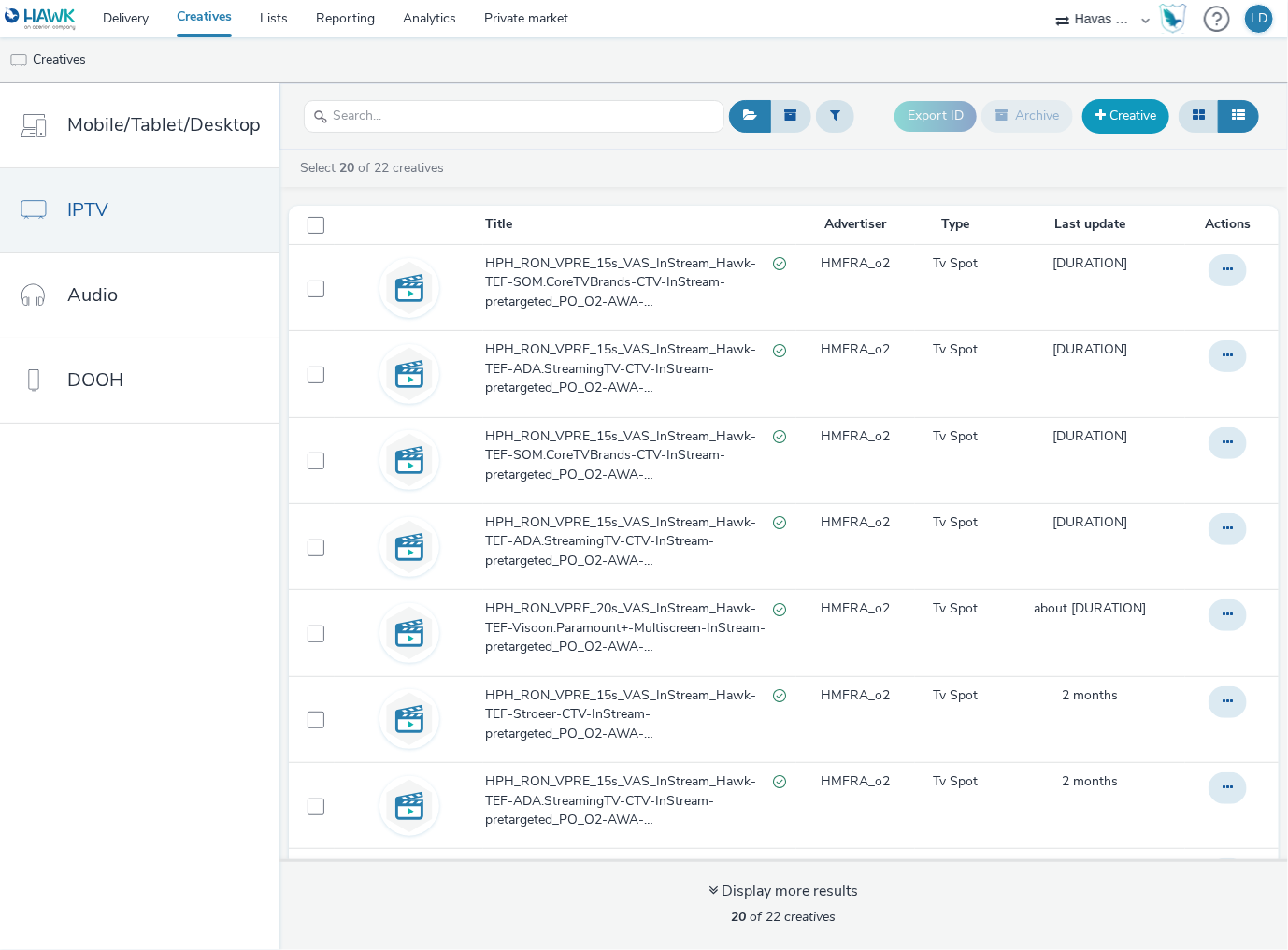 click on "Creative" at bounding box center (1125, 116) 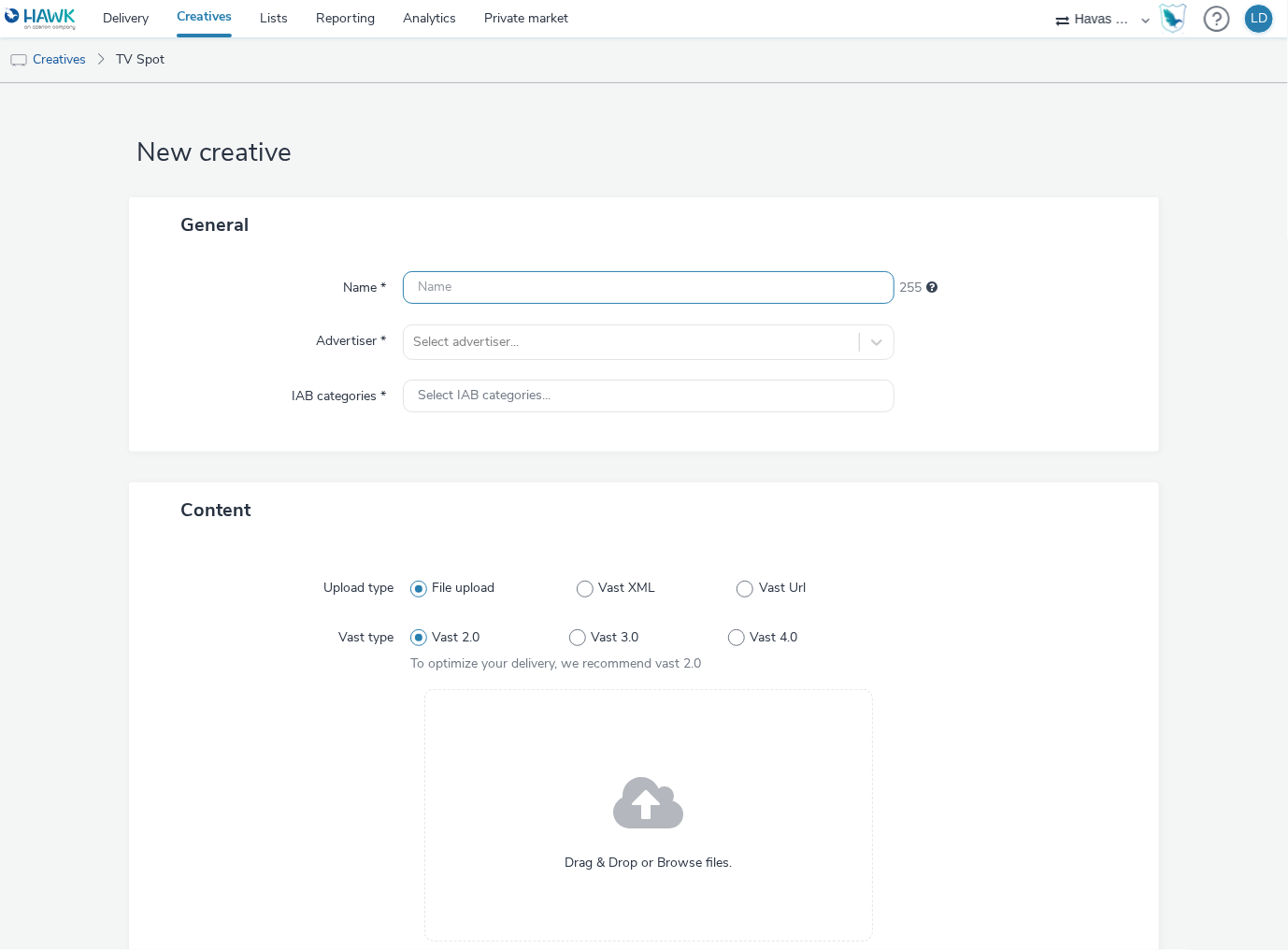 click at bounding box center [649, 287] 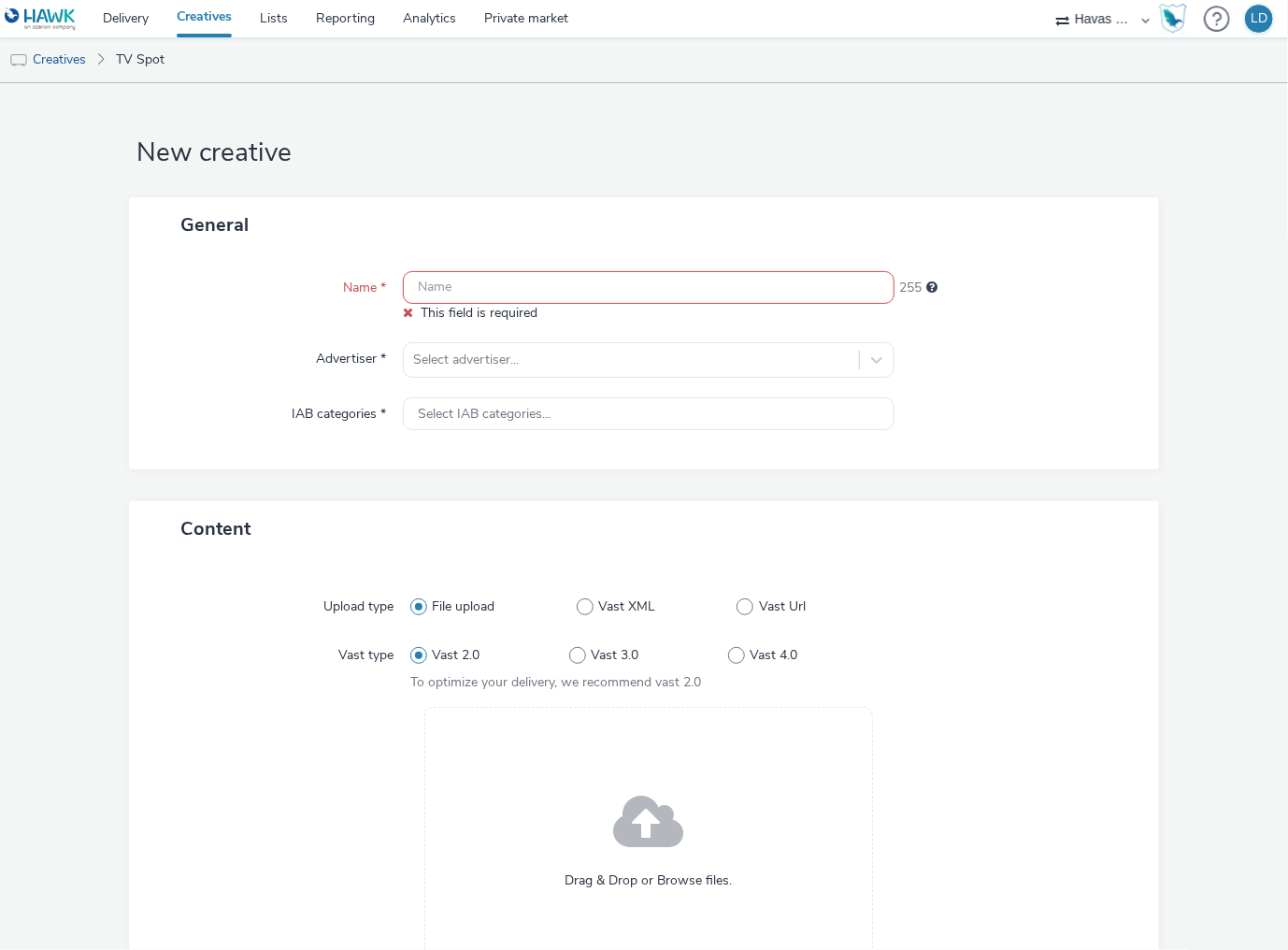 click at bounding box center (649, 287) 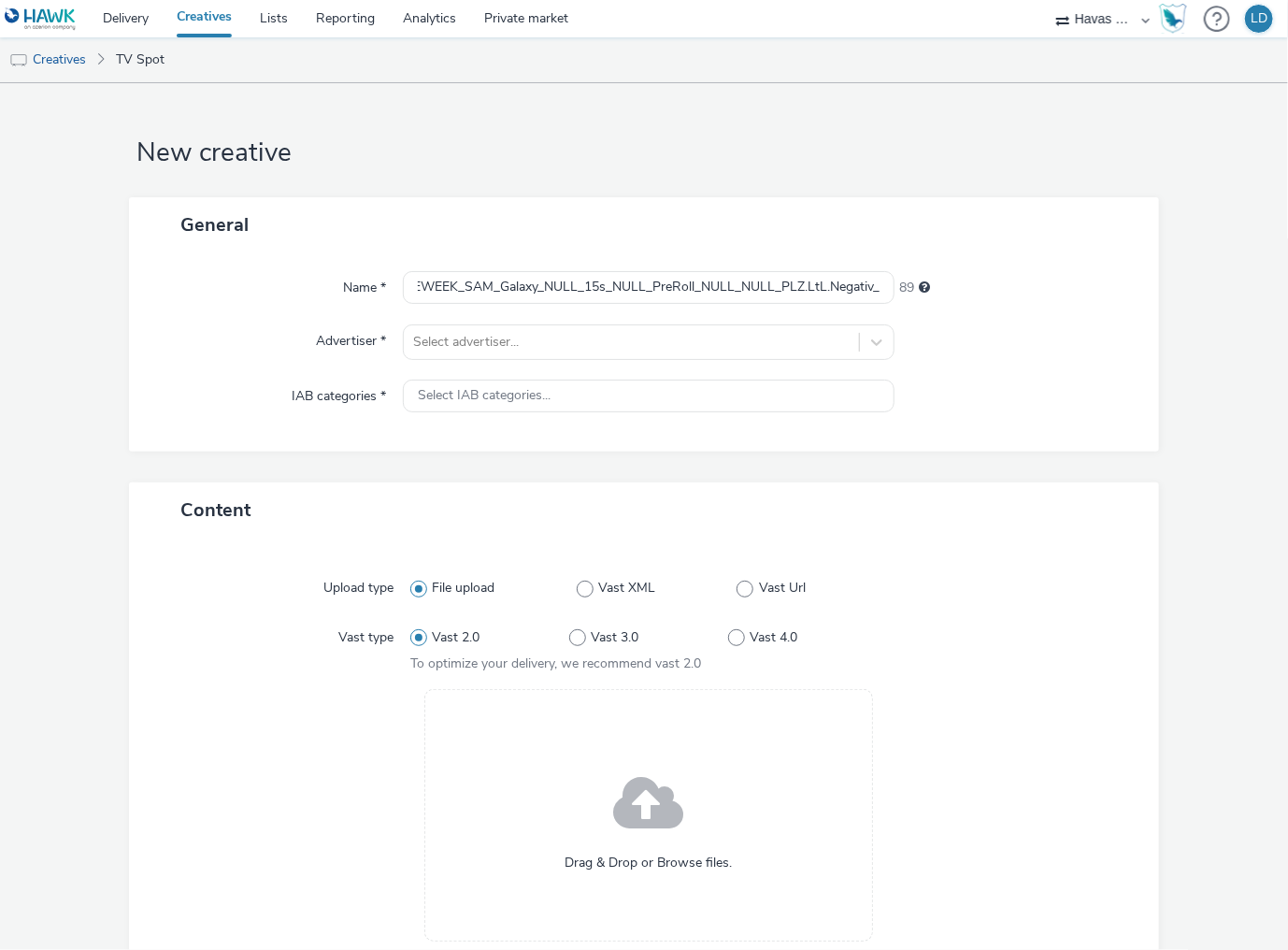 scroll, scrollTop: 0, scrollLeft: 0, axis: both 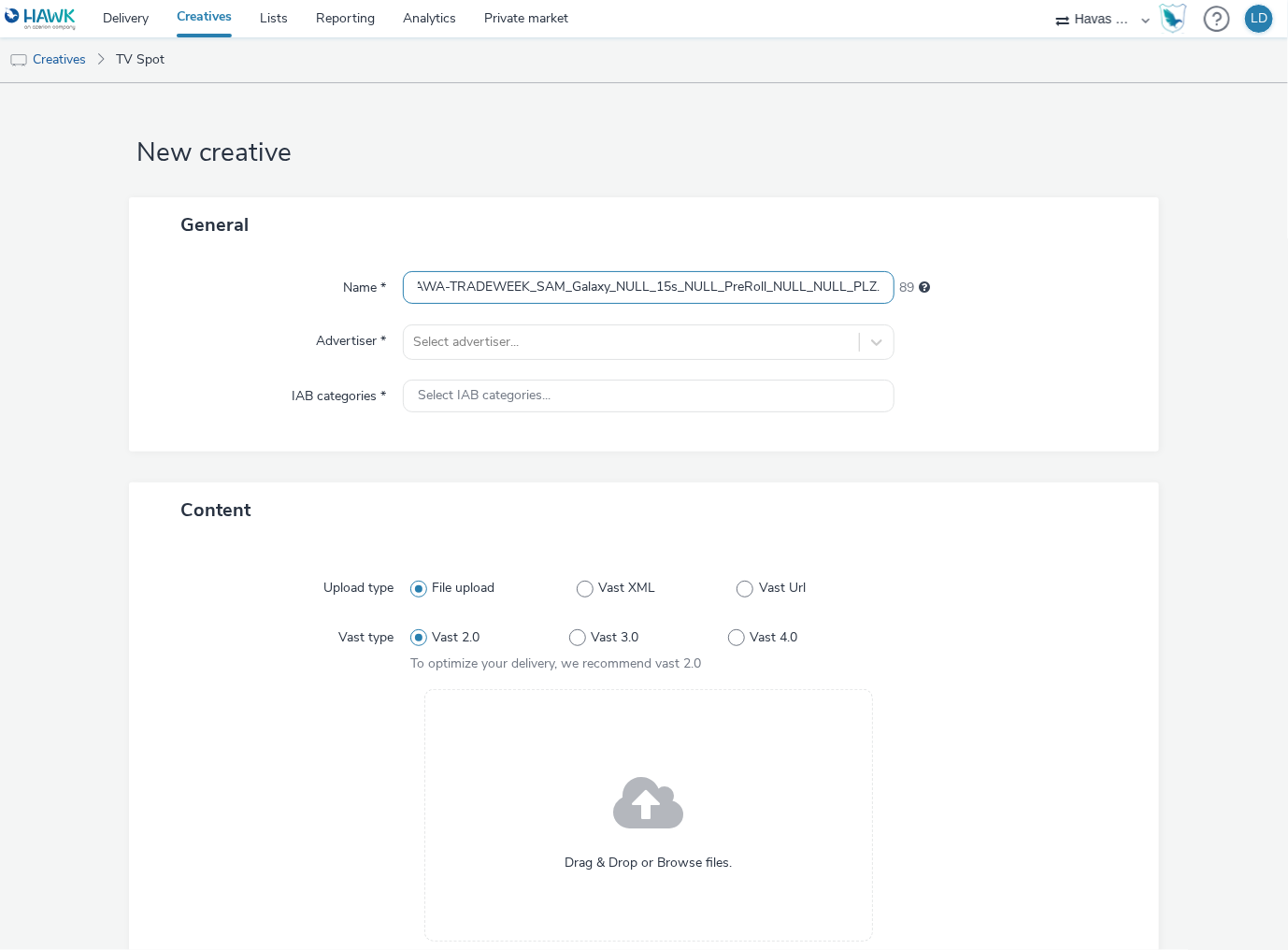 drag, startPoint x: 730, startPoint y: 287, endPoint x: 980, endPoint y: 263, distance: 251.14936 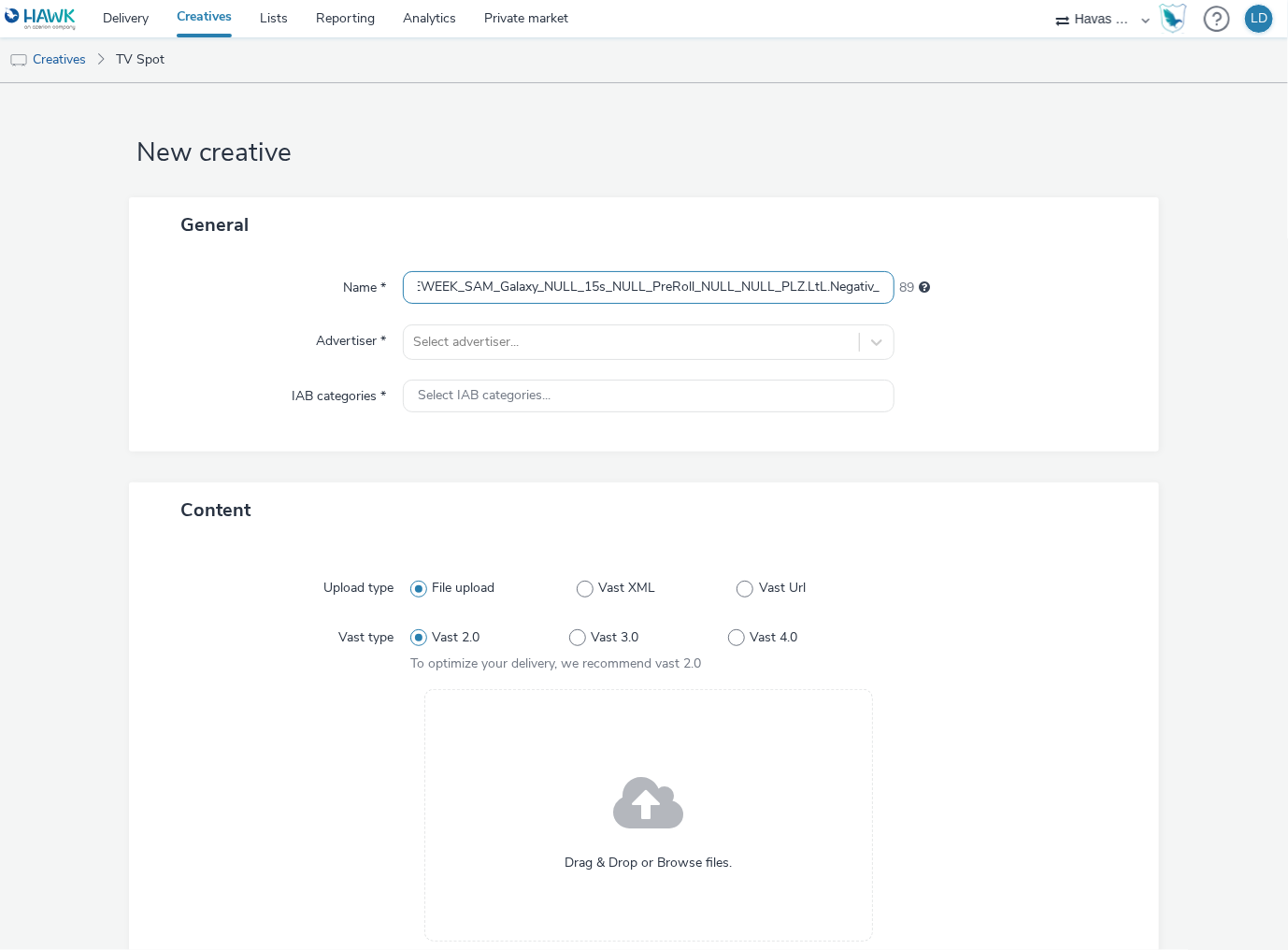 click on "HPH_RON_VPRE_15s_VAS_InStream_Hawk-TEF-Visoon.Paramount+-CTV/ATV-nontargeted-Streaming_PO_O2-AWA-TRADEWEEK_SAM_Galaxy_NULL_15s_NULL_PreRoll_NULL_NULL_PLZ.LtL.Negativ_" at bounding box center [649, 287] 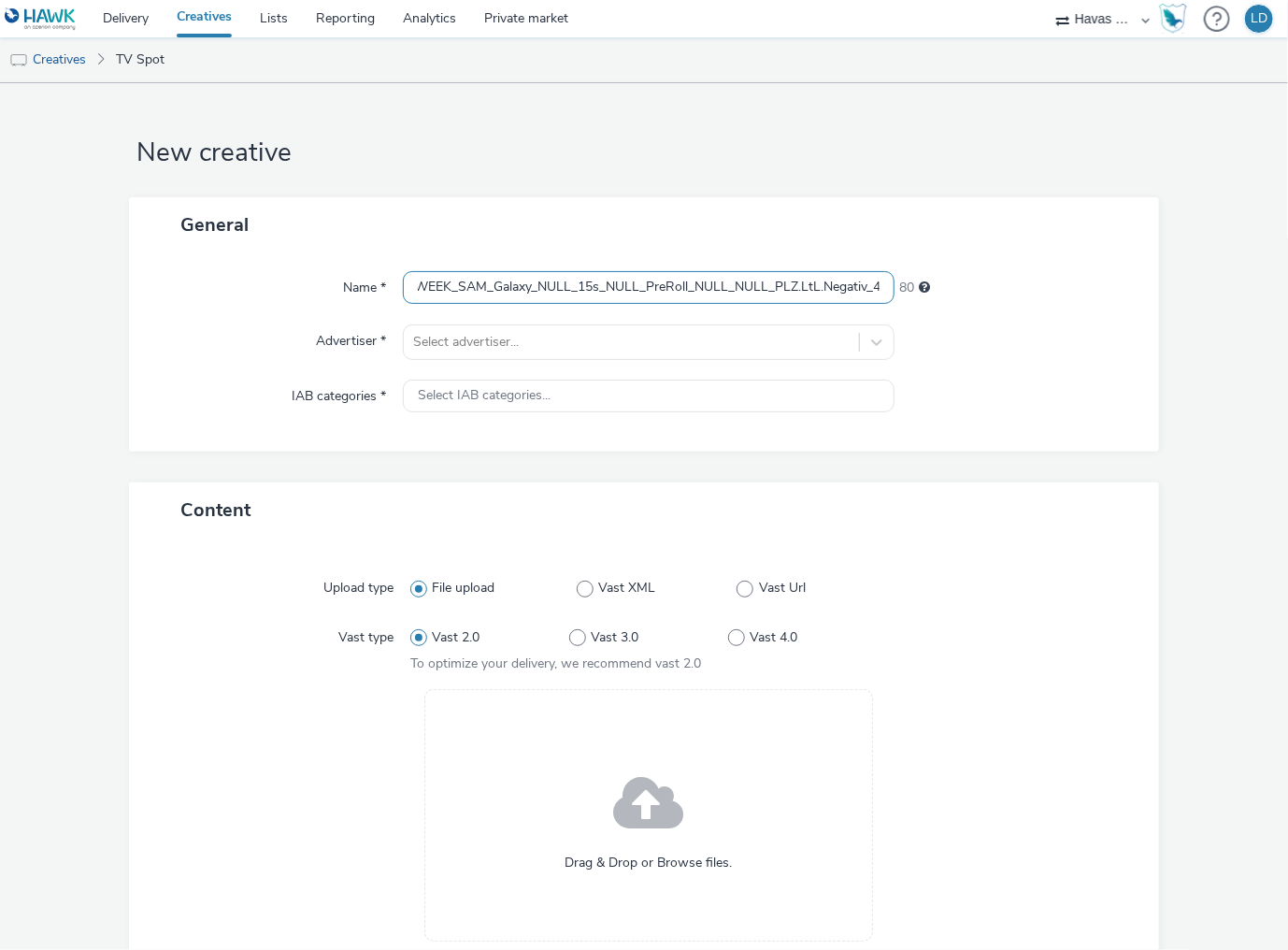 scroll, scrollTop: 0, scrollLeft: 822, axis: horizontal 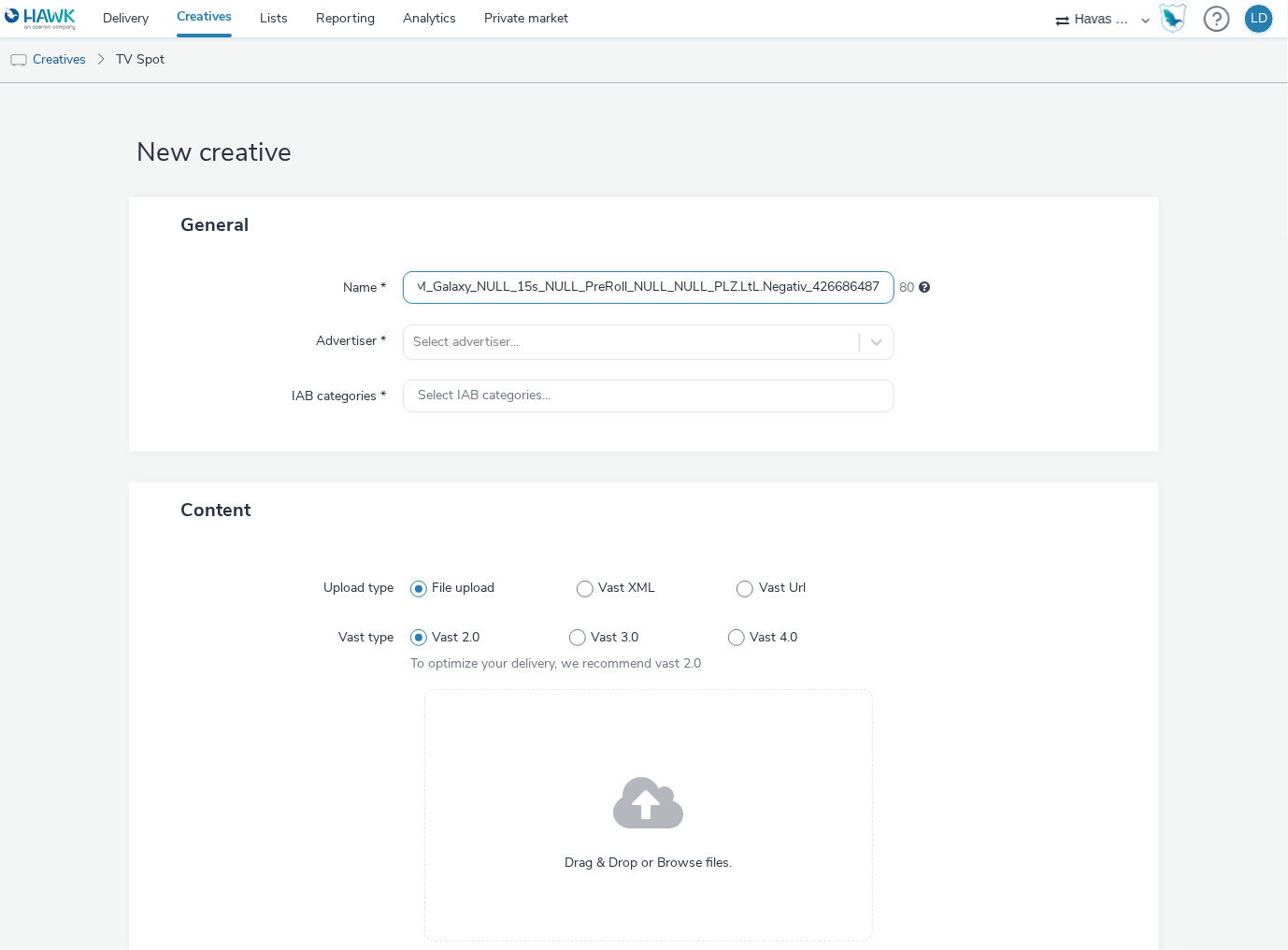 type on "HPH_RON_VPRE_15s_VAS_InStream_Hawk-TEF-Visoon.Paramount+-CTV/ATV-nontargeted-Streaming_PO_O2-AWA-TRADEWEEK_SAM_Galaxy_NULL_15s_NULL_PreRoll_NULL_NULL_PLZ.LtL.Negativ_426686487" 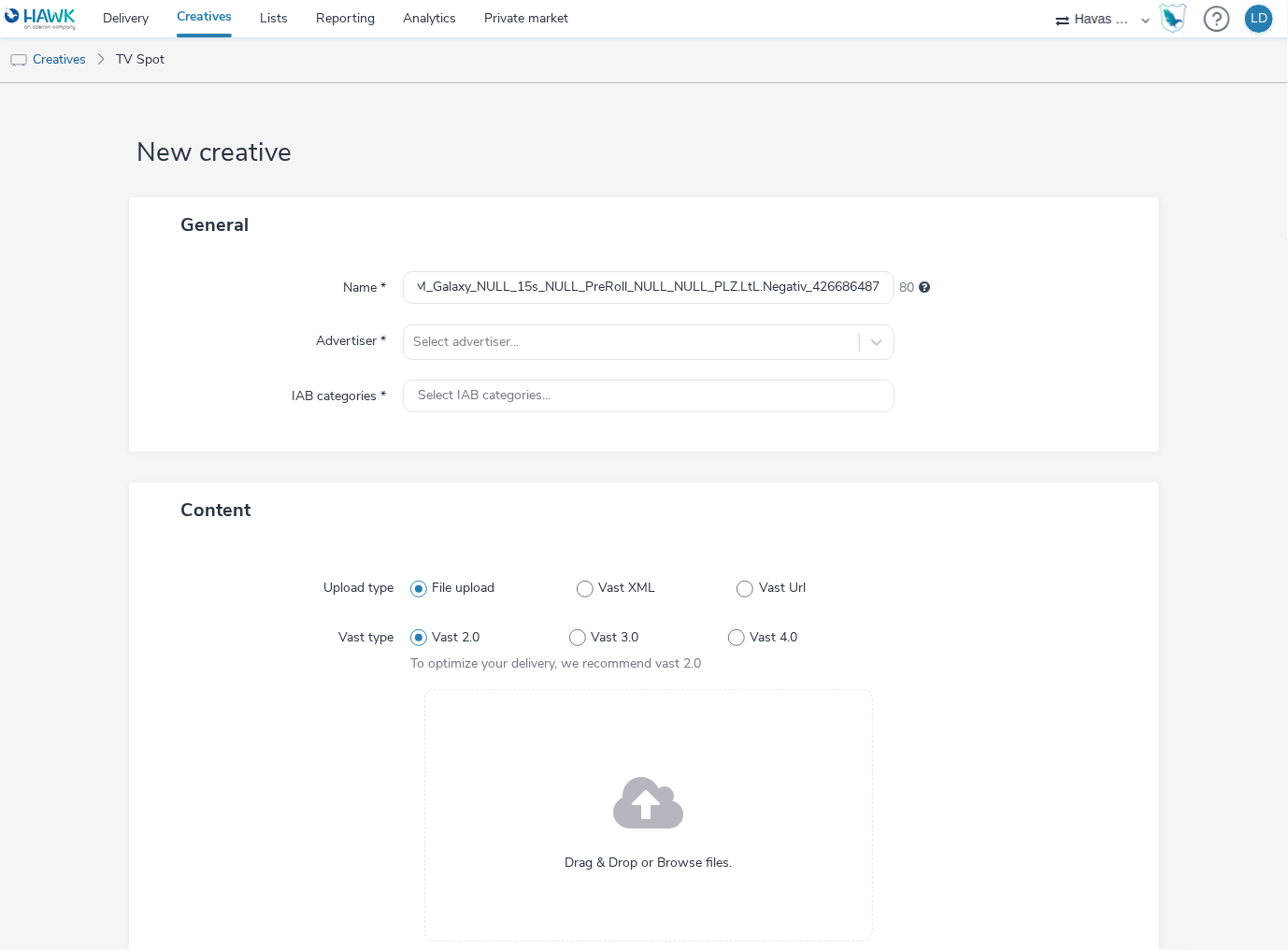 click at bounding box center [1017, 342] 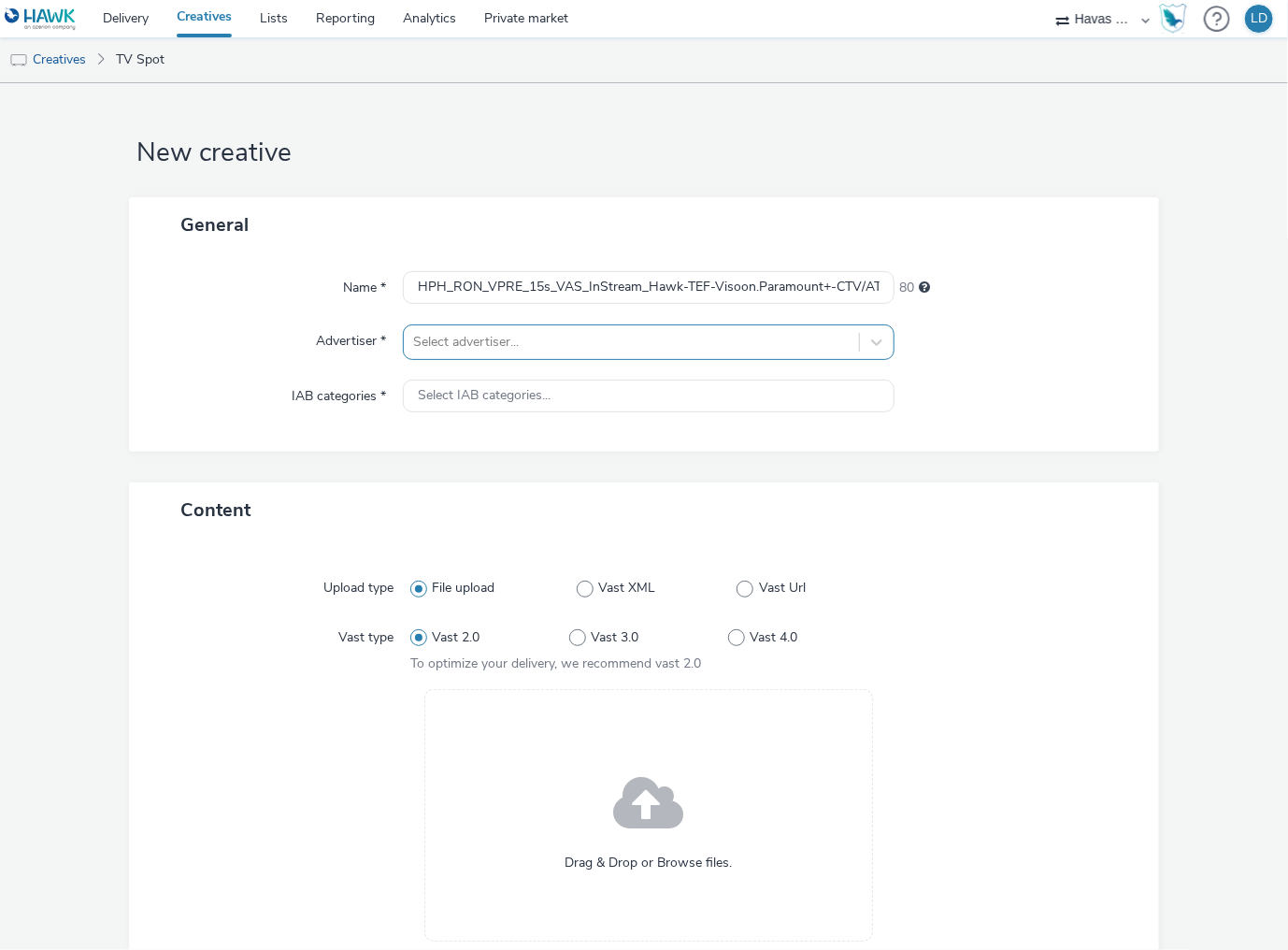 click at bounding box center (631, 342) 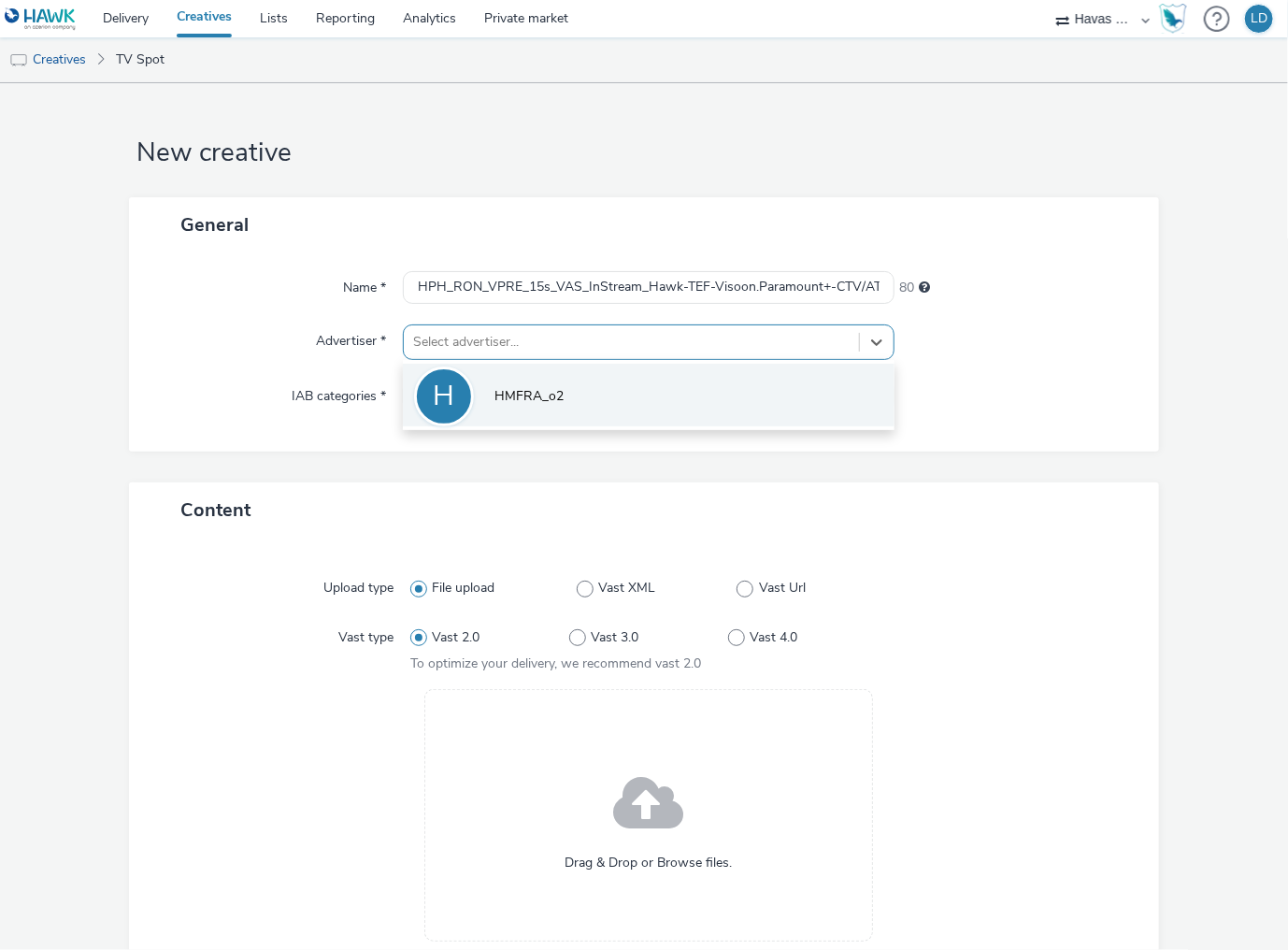 click on "HMFRA_o2" at bounding box center [529, 396] 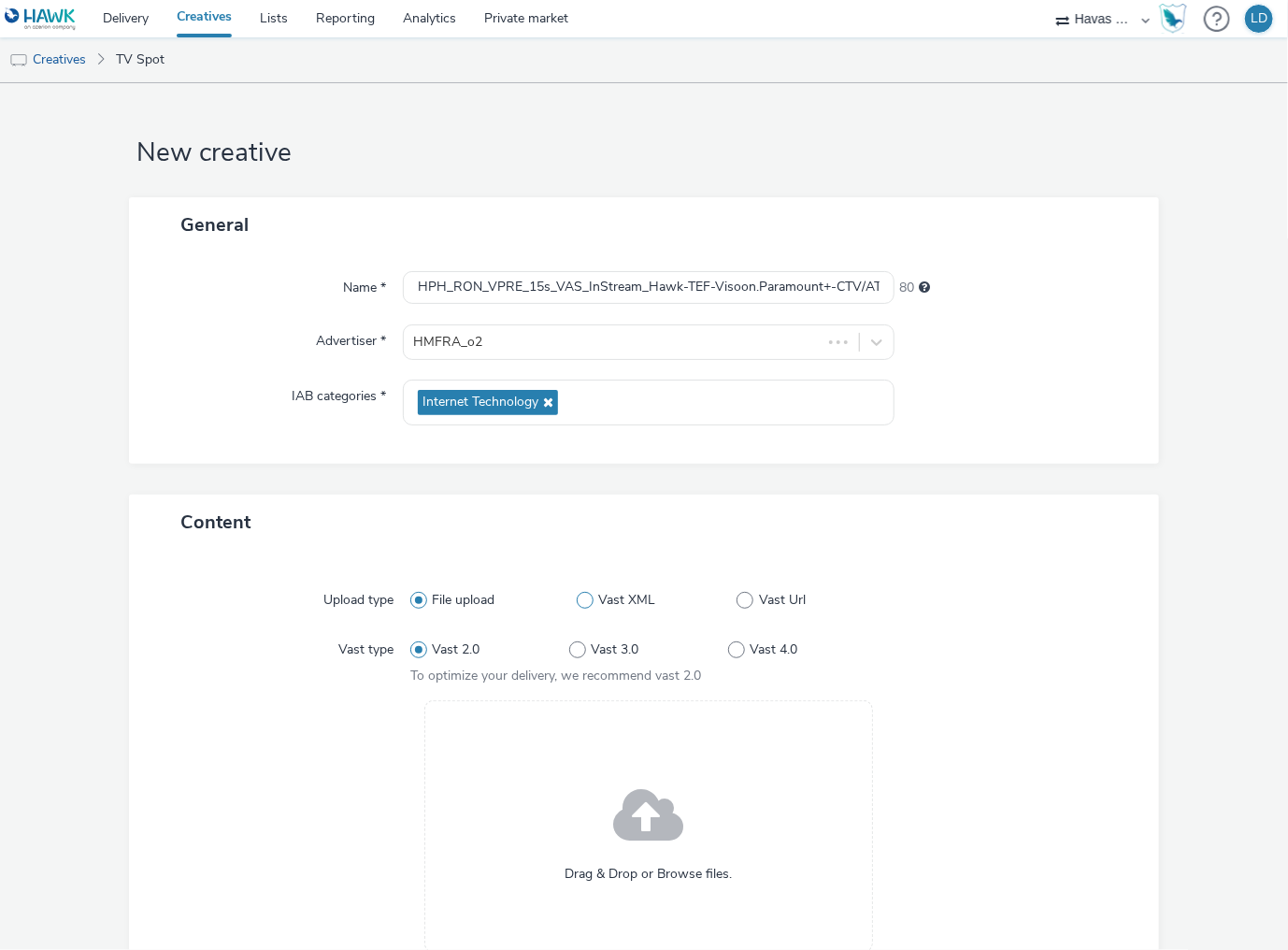click on "Vast XML" at bounding box center [657, 600] 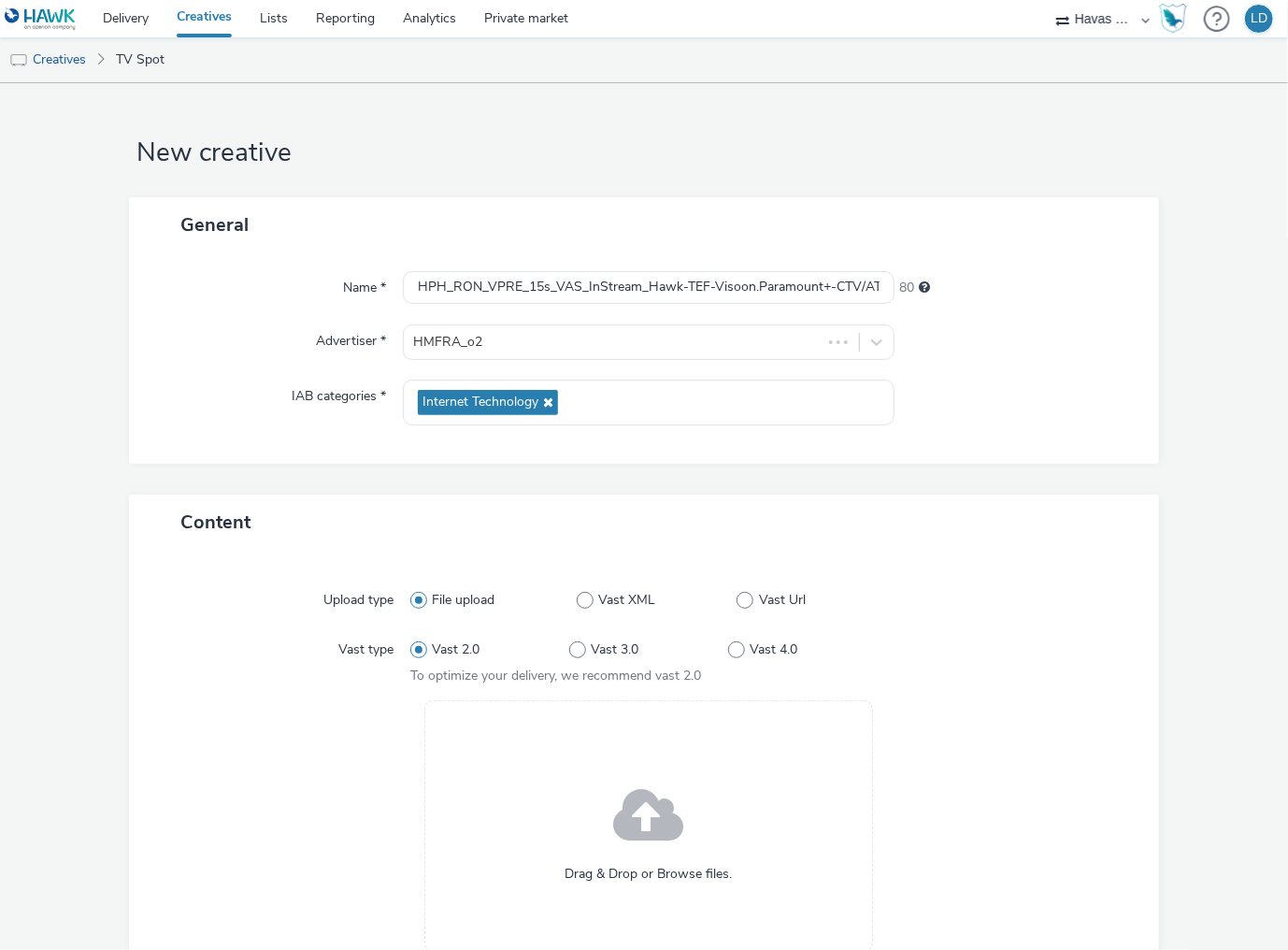 click on "Vast XML" at bounding box center (582, 600) 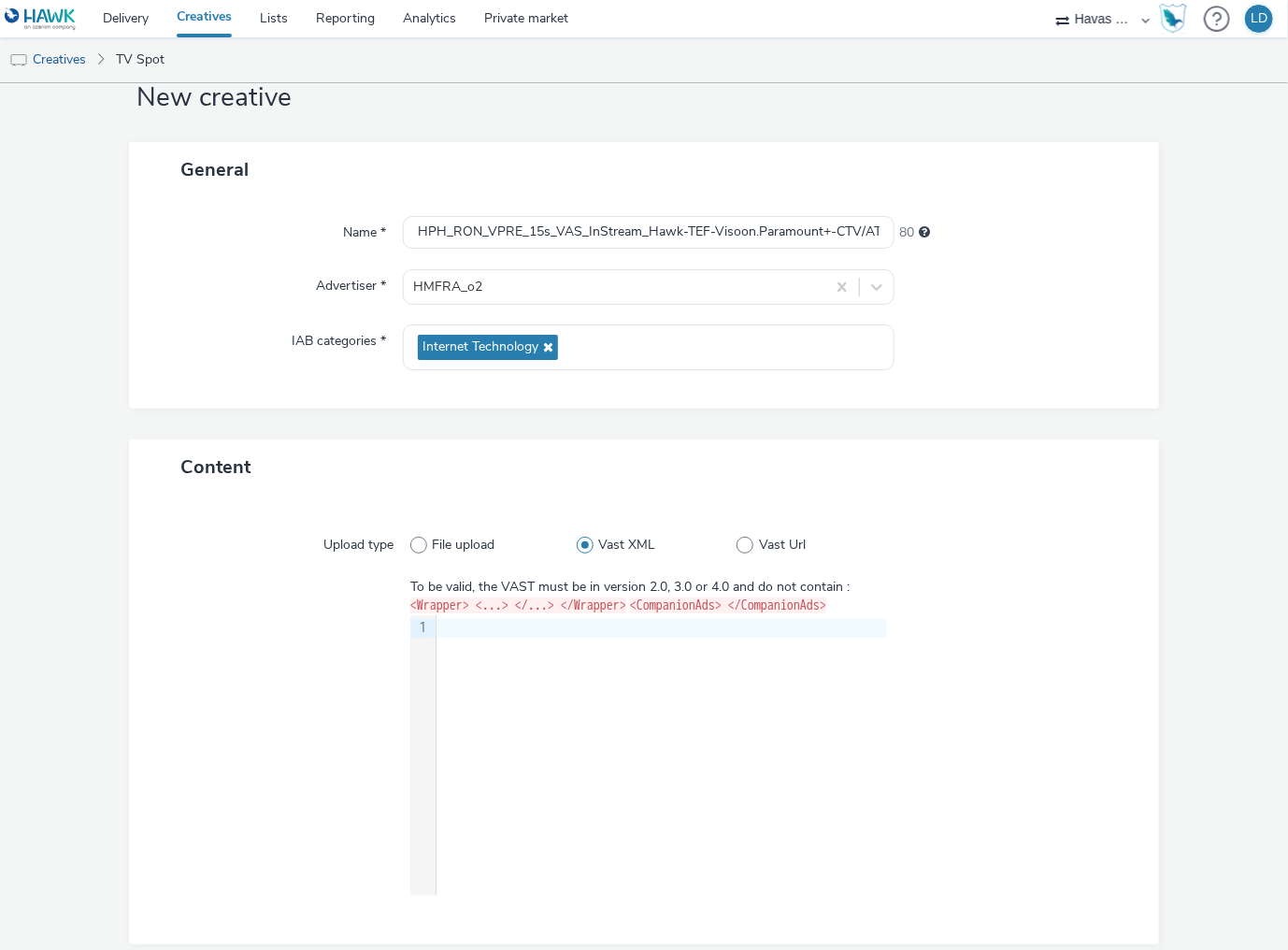 scroll, scrollTop: 128, scrollLeft: 0, axis: vertical 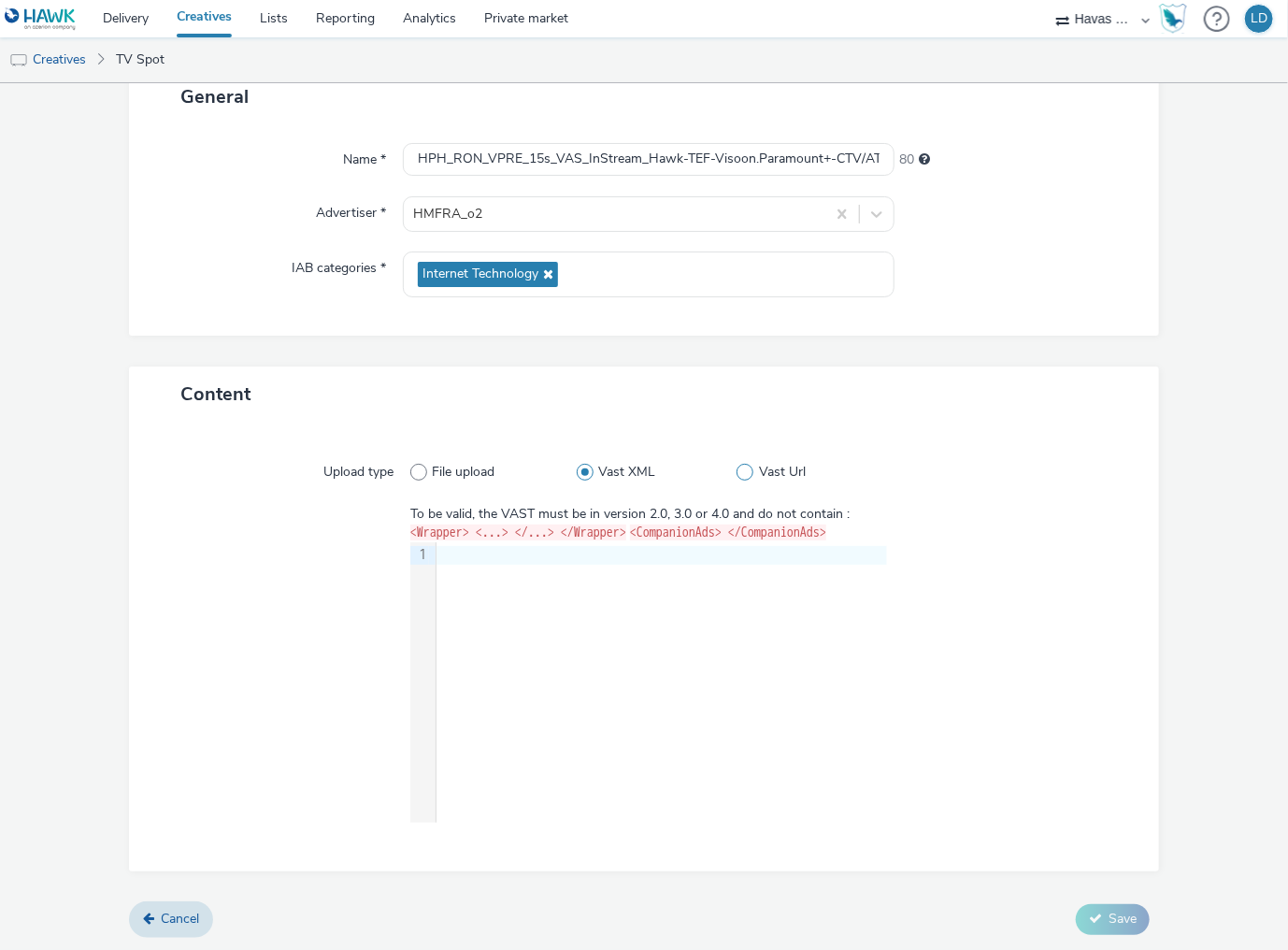 click on "Vast Url" at bounding box center [782, 472] 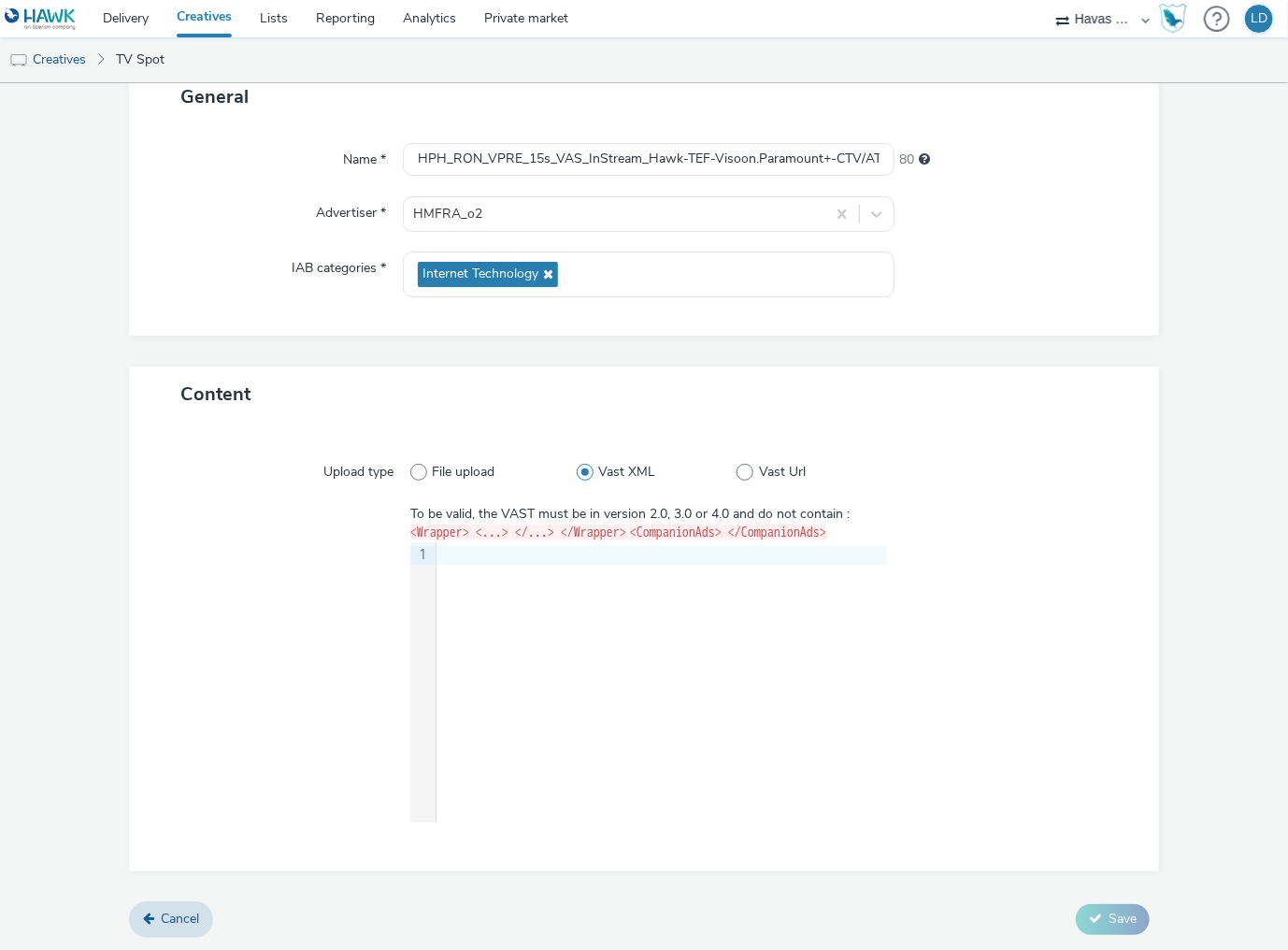 click on "Vast Url" at bounding box center (742, 472) 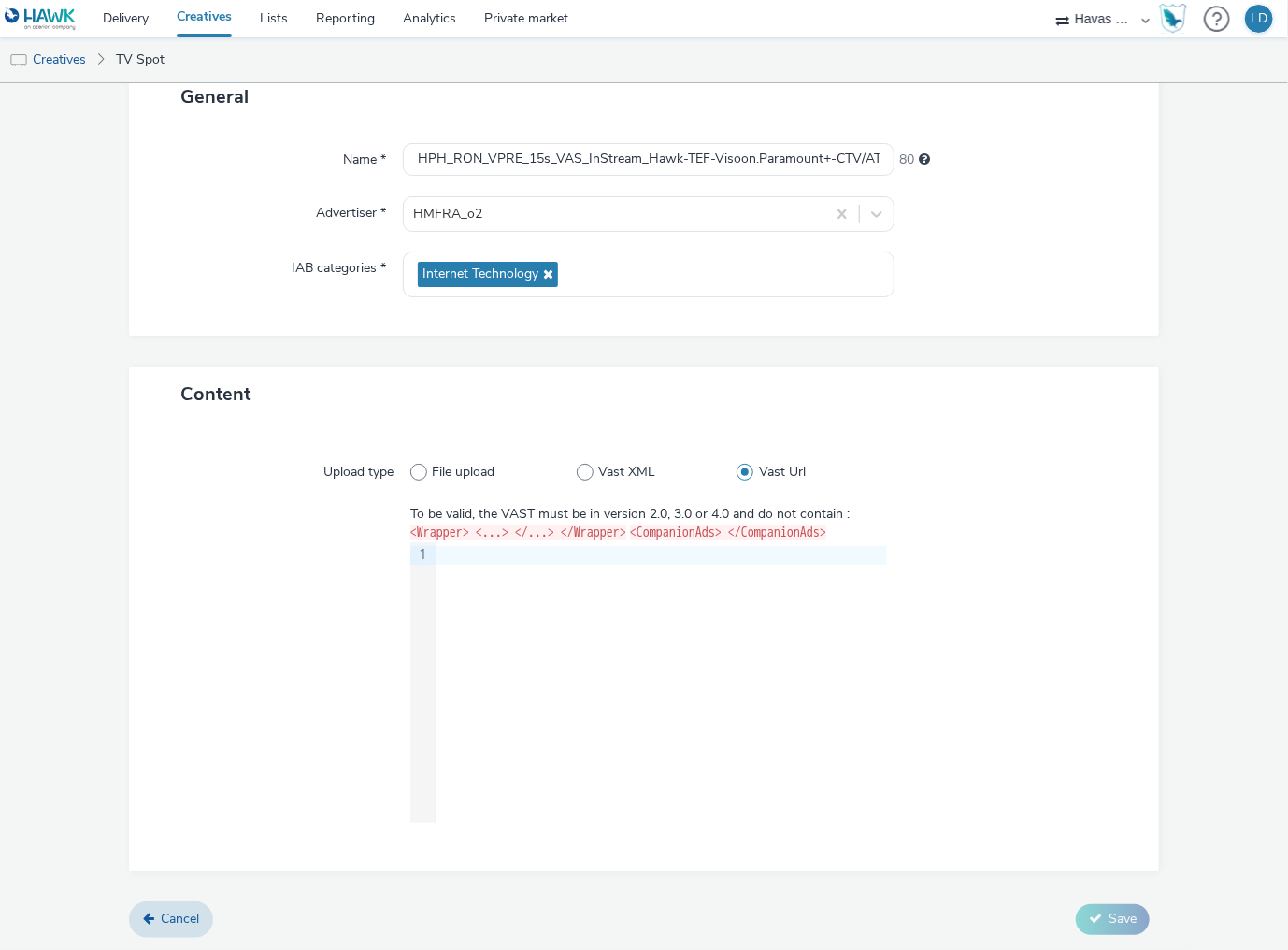 scroll, scrollTop: 0, scrollLeft: 0, axis: both 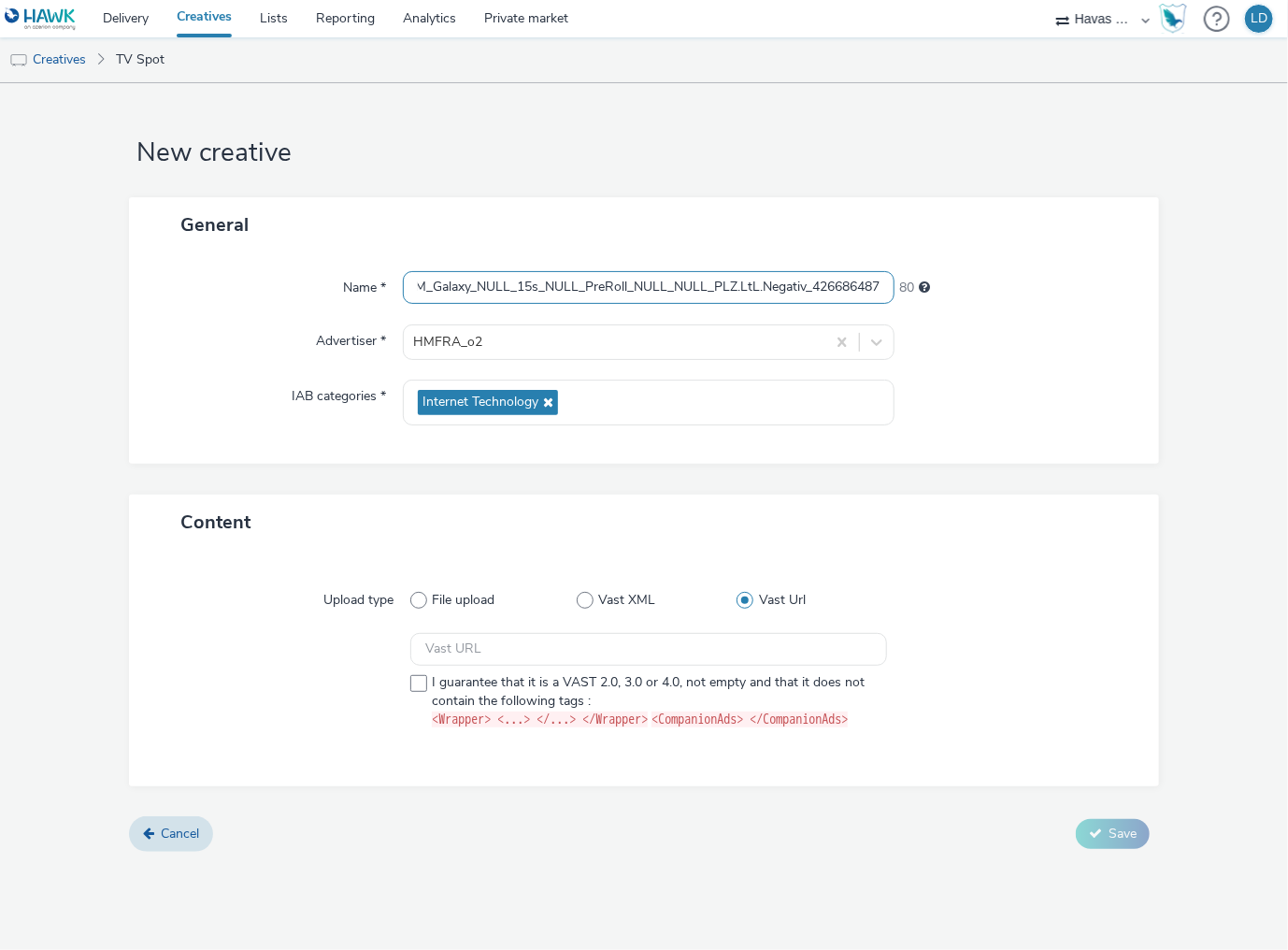 drag, startPoint x: 766, startPoint y: 284, endPoint x: 1144, endPoint y: 266, distance: 378.42833 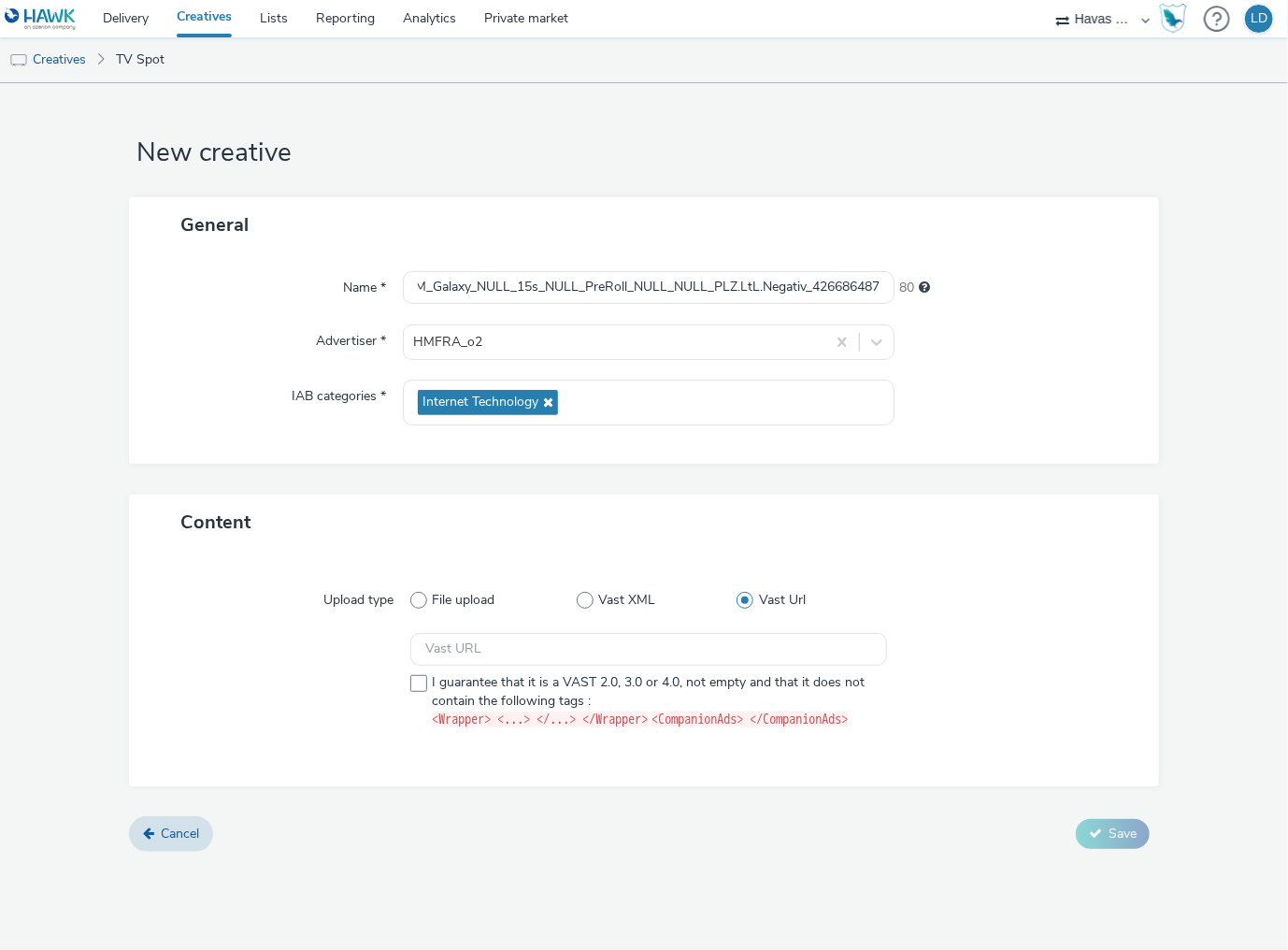 click on "Name * HPH_RON_VPRE_15s_VAS_InStream_Hawk-TEF-Visoon.Paramount+-CTV/ATV-nontargeted-Streaming_PO_O2-AWA-TRADEWEEK_SAM_Galaxy_NULL_15s_NULL_PreRoll_NULL_NULL_PLZ.LtL.Negativ_426686487 [NUMBER] Advertiser * HMFRA_o2 IAB categories * Internet Technology" at bounding box center [644, 358] 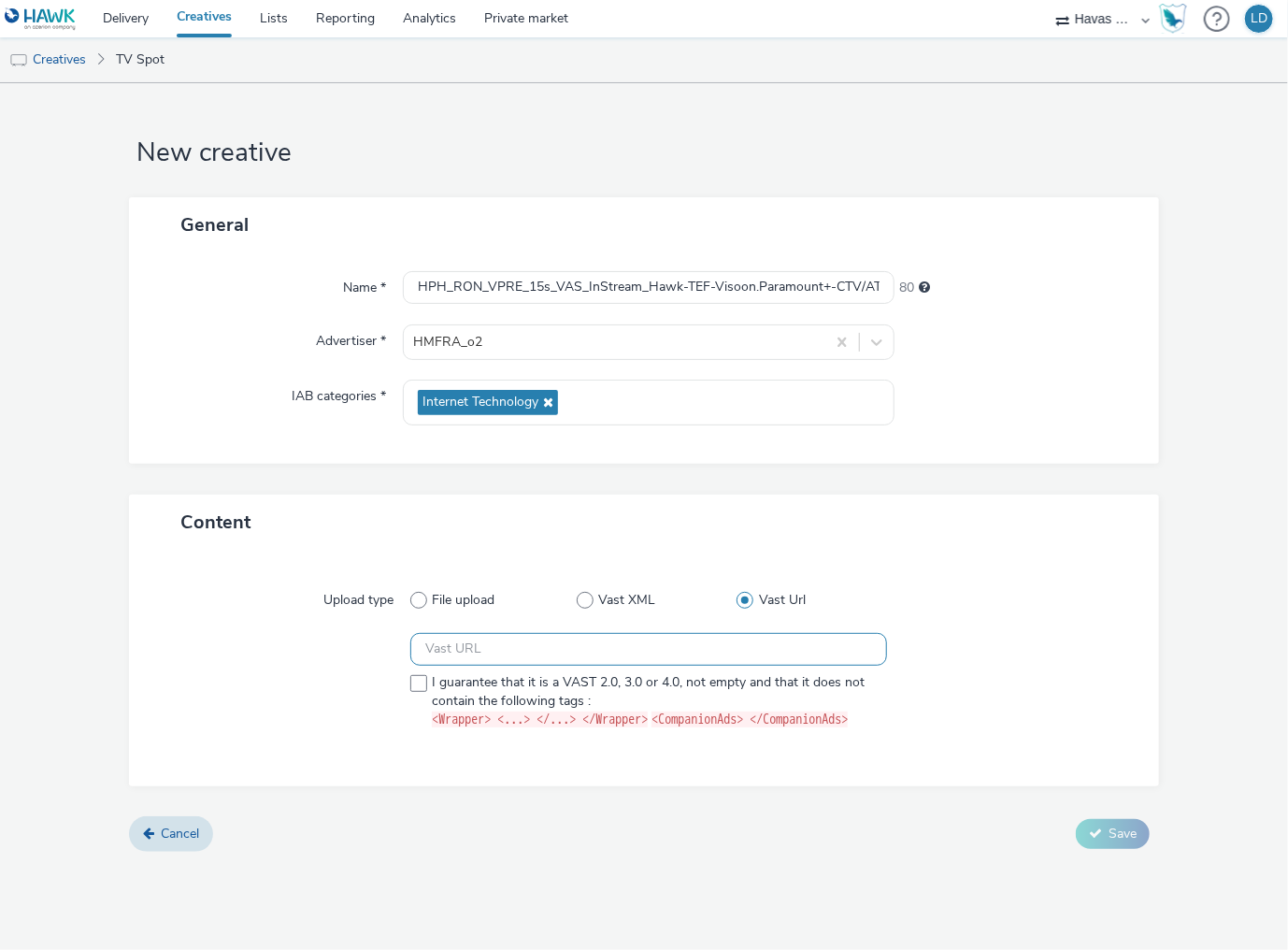 click at bounding box center [649, 649] 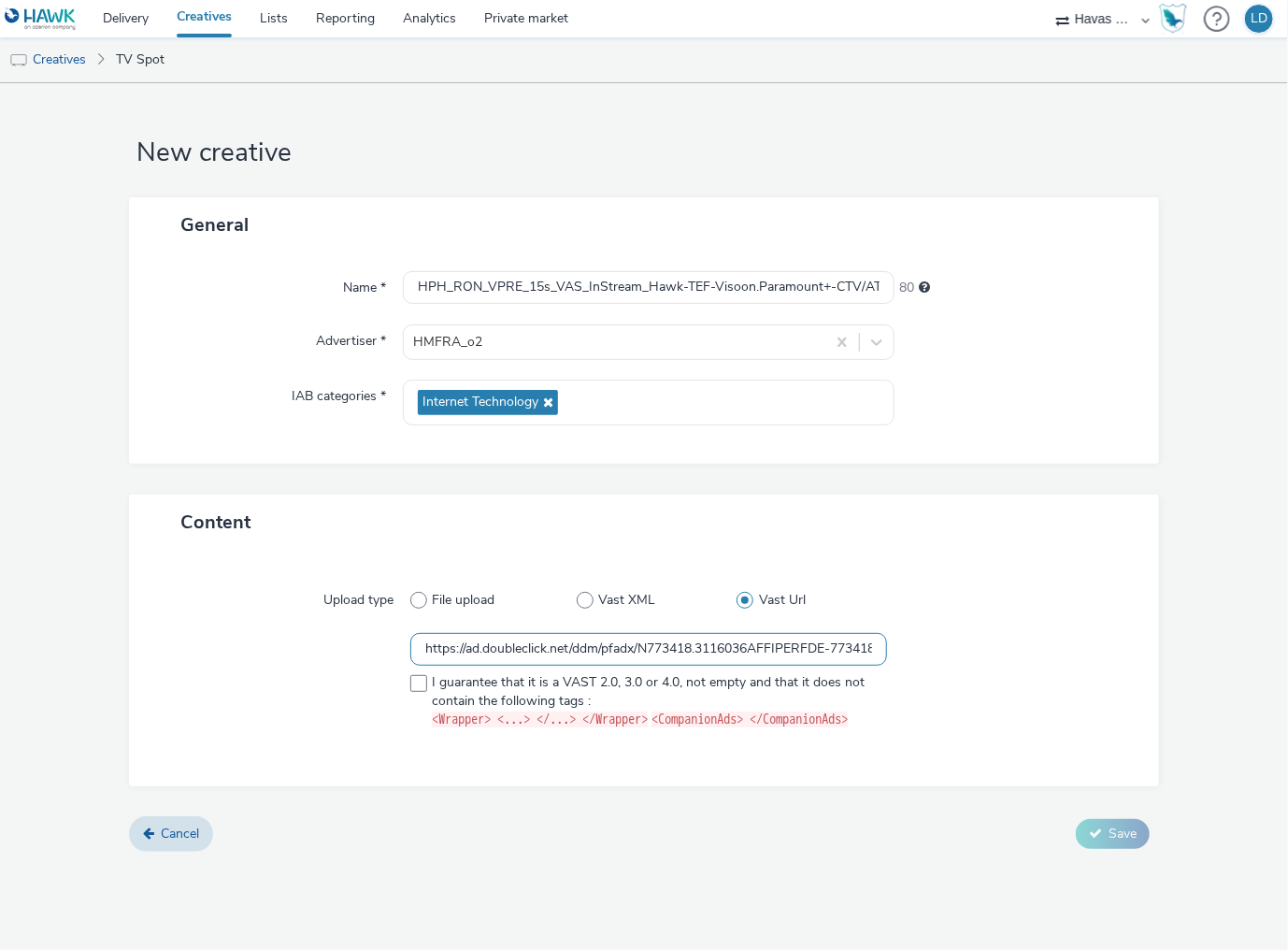 scroll, scrollTop: 0, scrollLeft: 1864, axis: horizontal 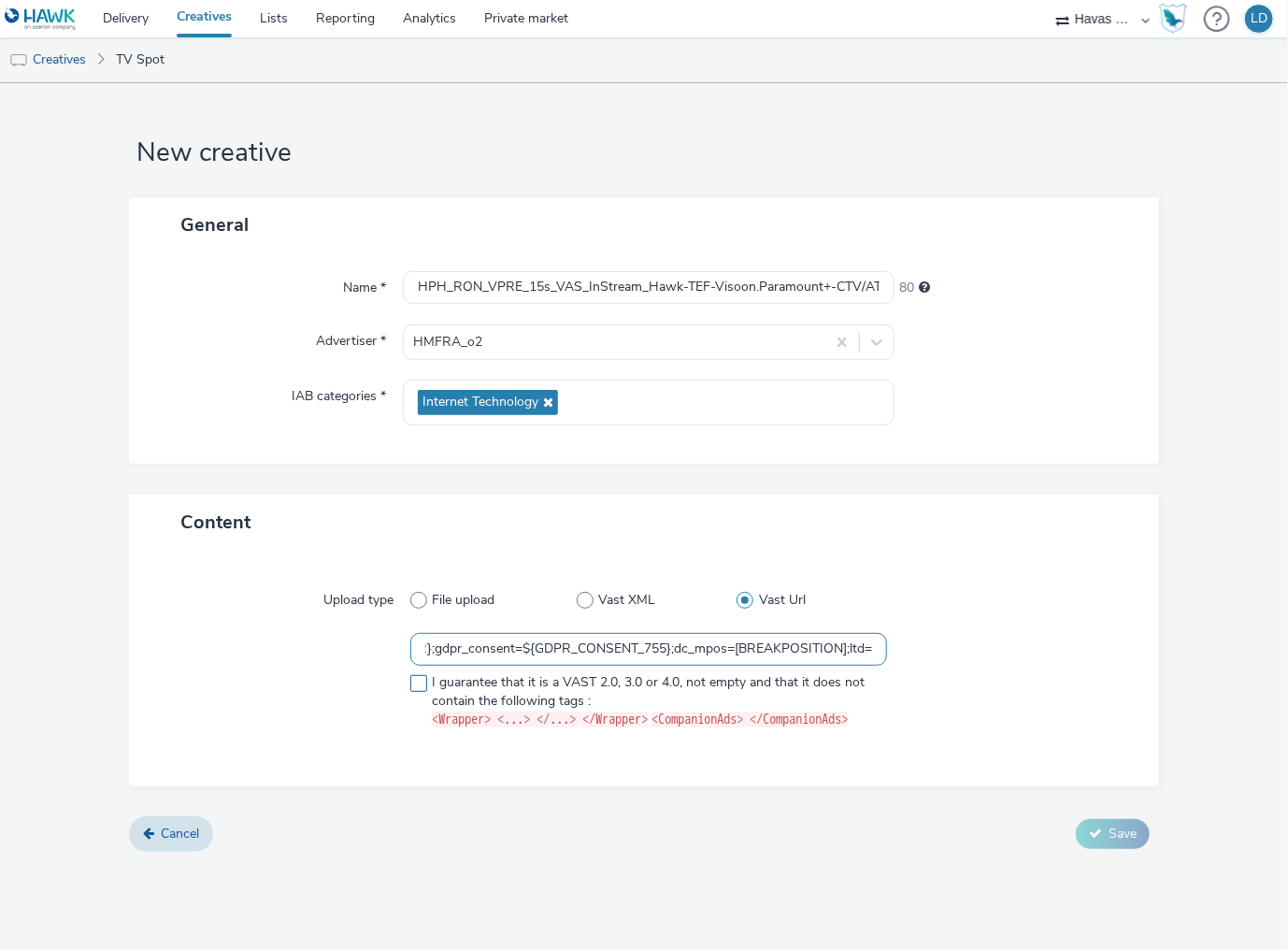 type on "https://ad.doubleclick.net/ddm/pfadx/N773418.3116036AFFIPERFDE-773418/B33803374.426686487;sz=0x0;dsp_xappb_0_=[ctv_appid];ord=[timestamp];dc_lat=;dc_rdid=;tag_for_child_directed_treatment=;tfua=;dc_tdv=1;dcmt=text/xml;dc_sdk_apis=[APIFRAMEWORKS];dc_omid_p=[OMIDPARTNER];gdpr=${GDPR};gdpr_consent=${GDPR_CONSENT_755};dc_mpos=[BREAKPOSITION];ltd=" 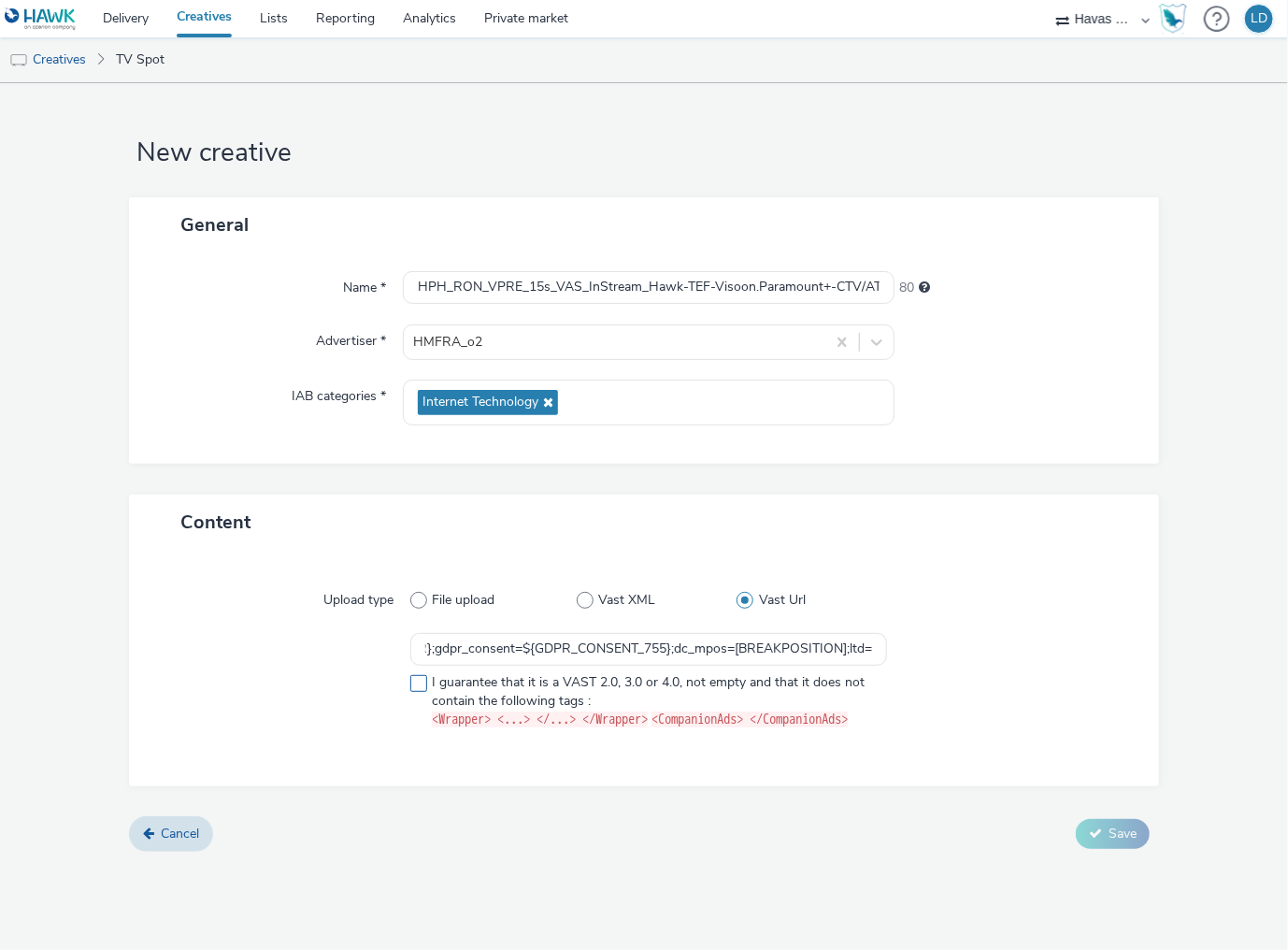 click at bounding box center [419, 684] 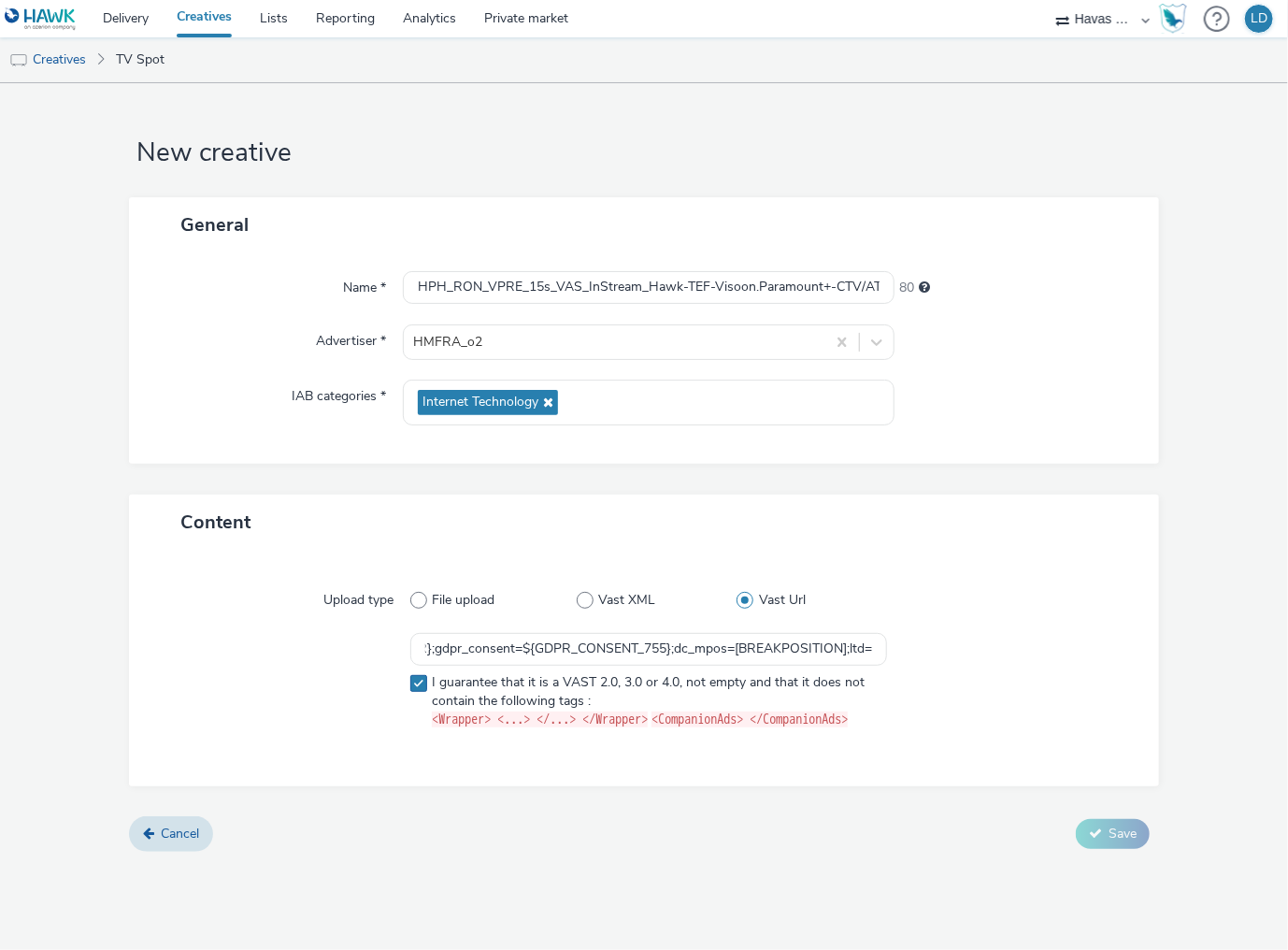 checkbox on "true" 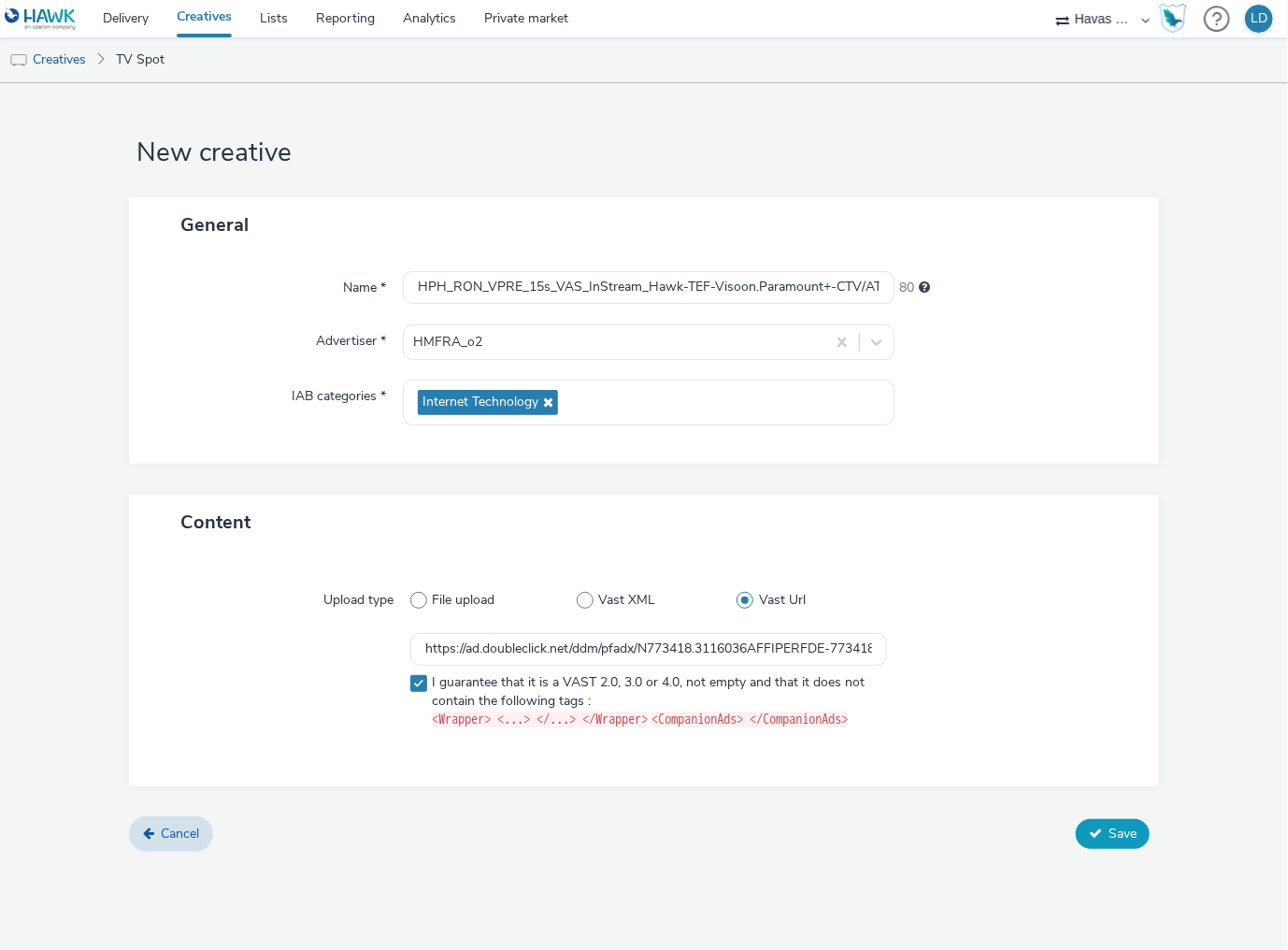 click on "Save" at bounding box center [1112, 834] 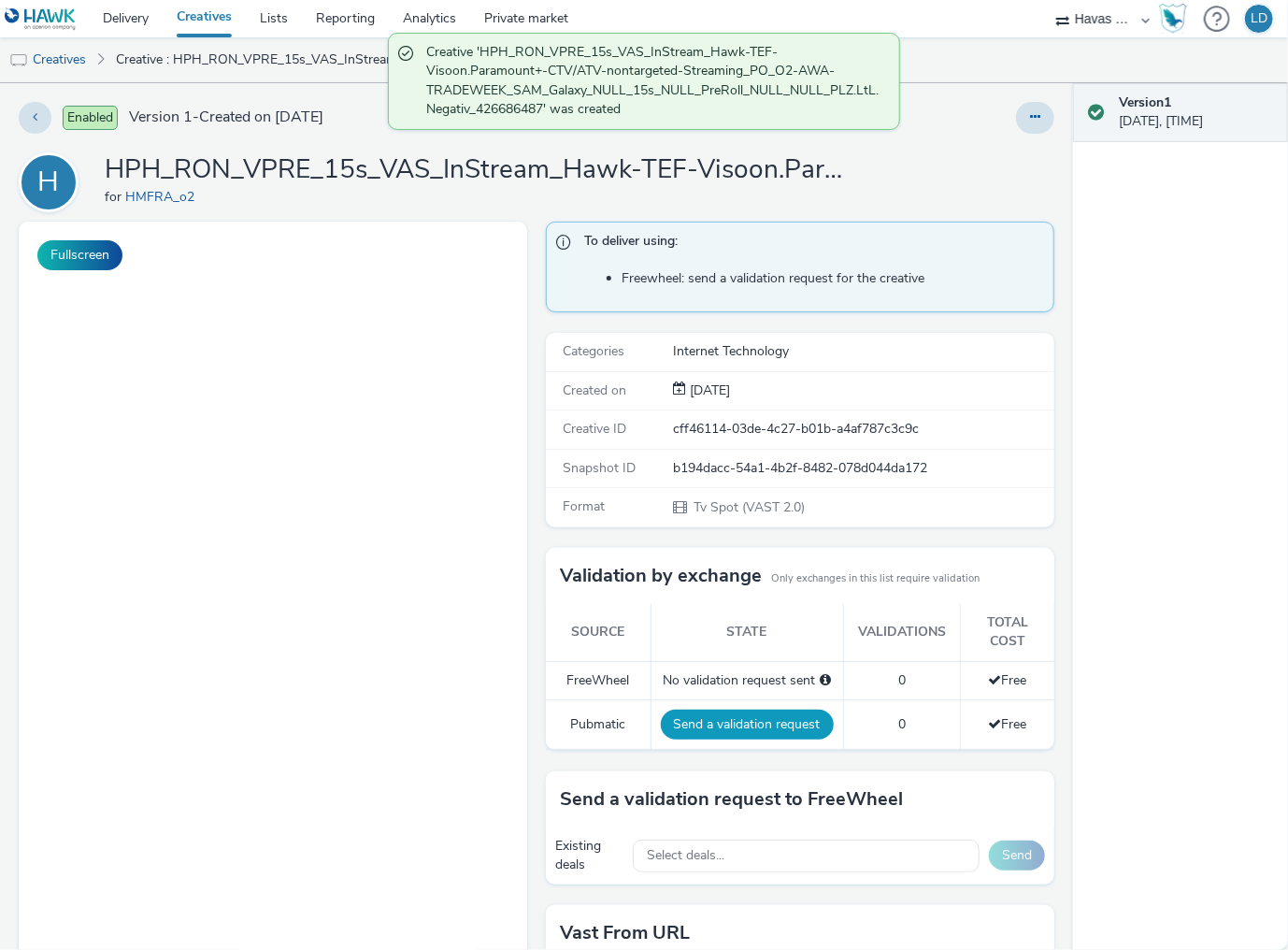 click on "Send a validation request" at bounding box center (747, 725) 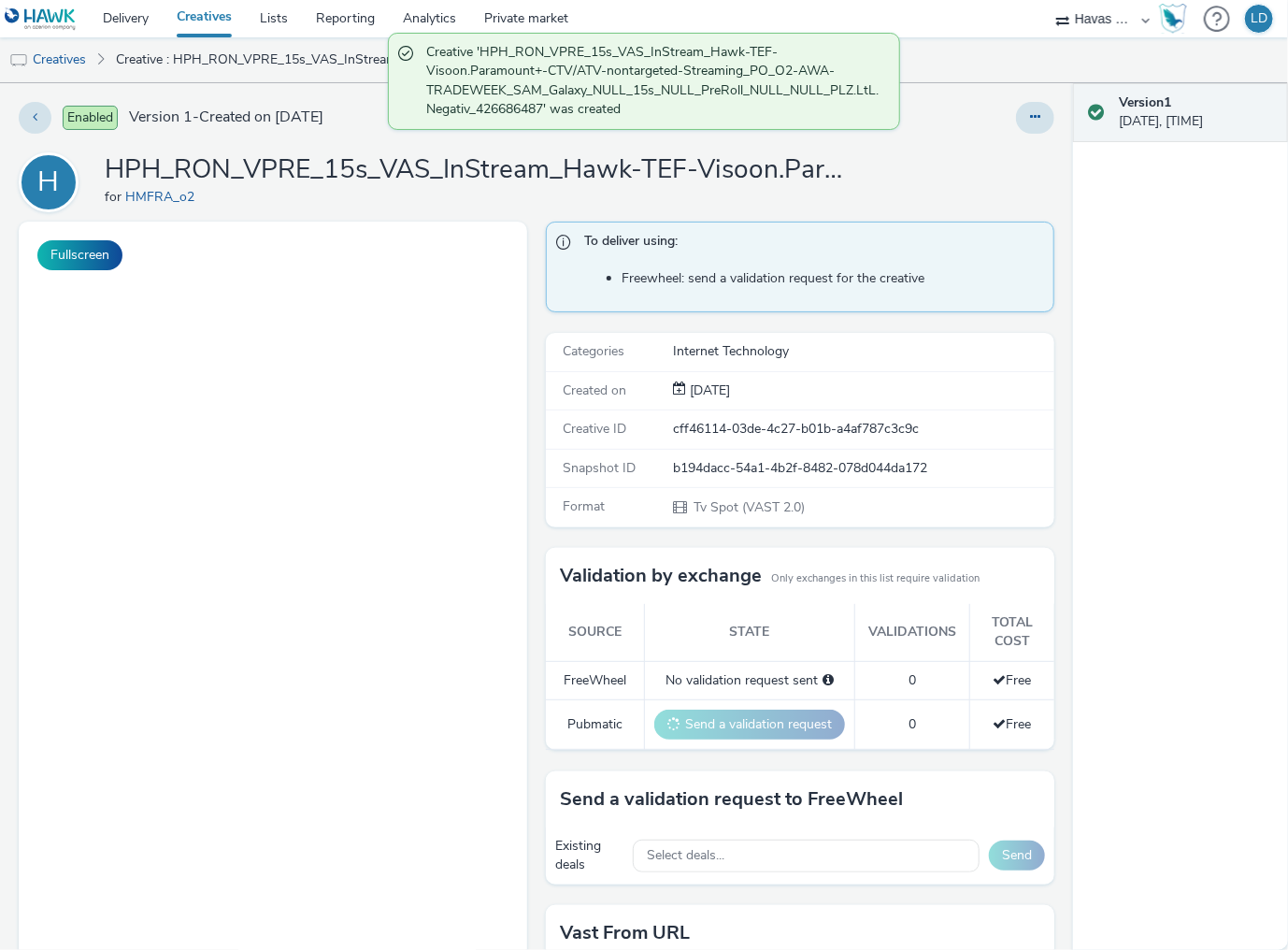 scroll, scrollTop: 134, scrollLeft: 0, axis: vertical 